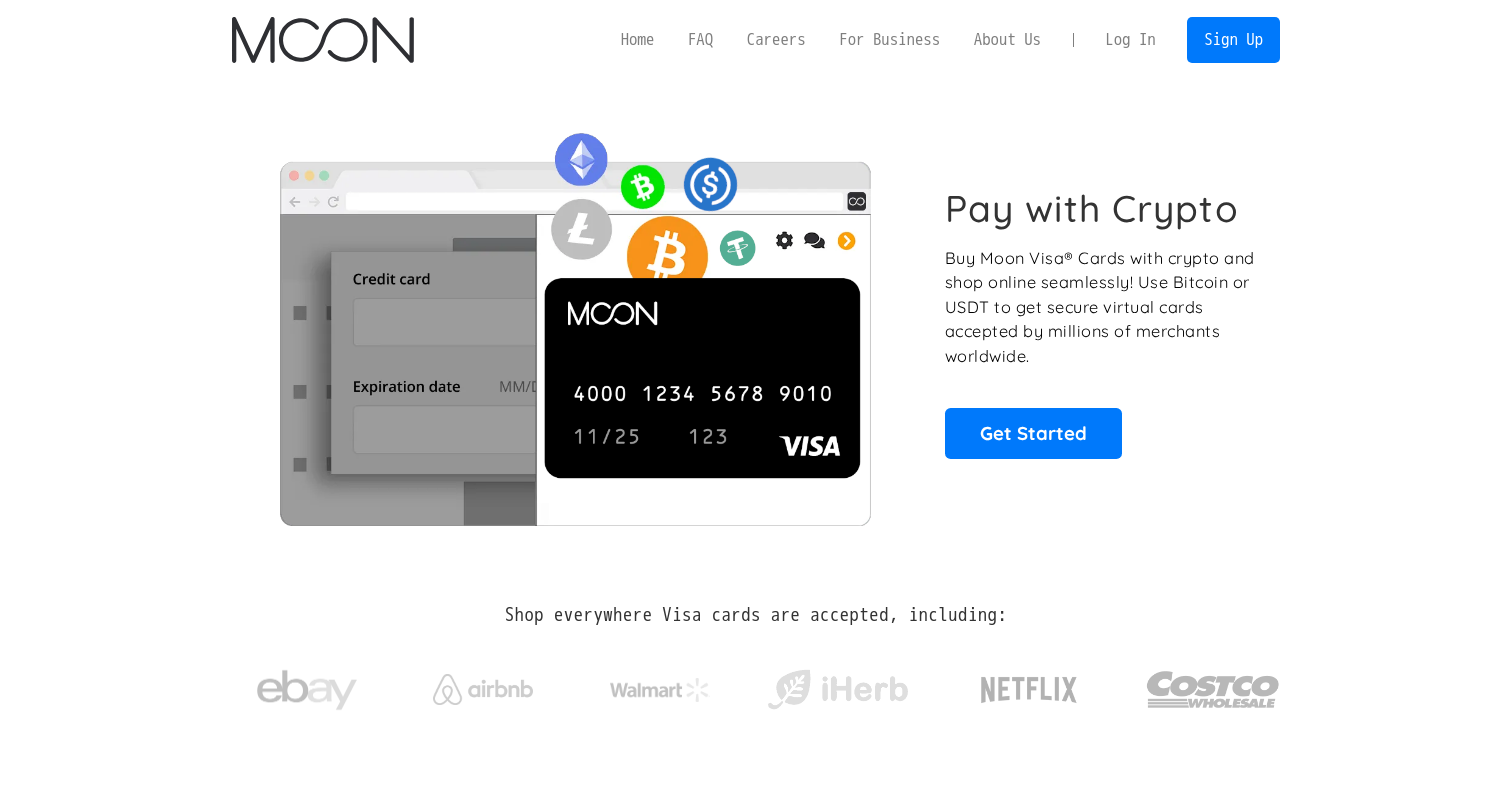 scroll, scrollTop: 0, scrollLeft: 0, axis: both 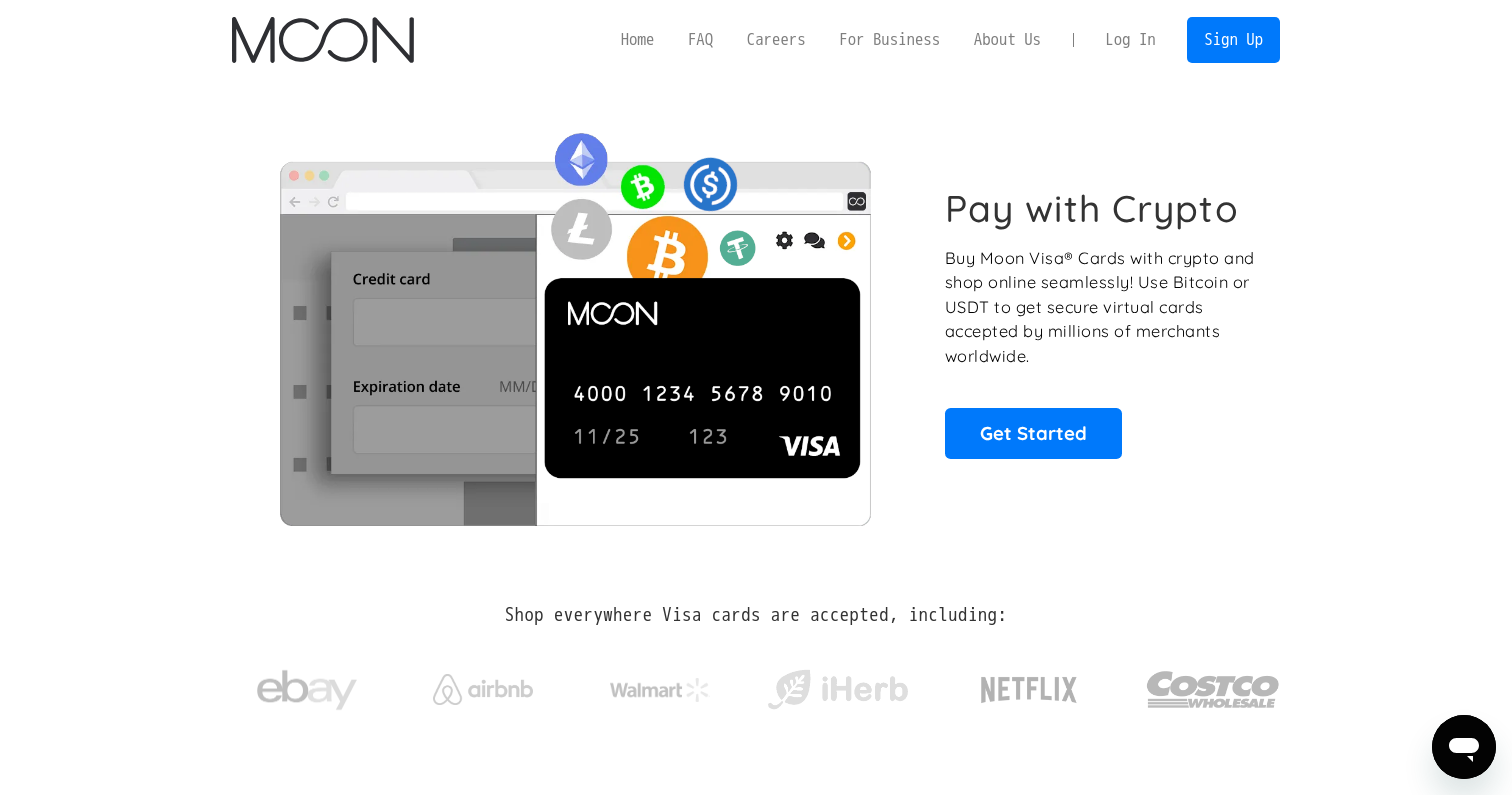 click on "Log In" at bounding box center [1130, 40] 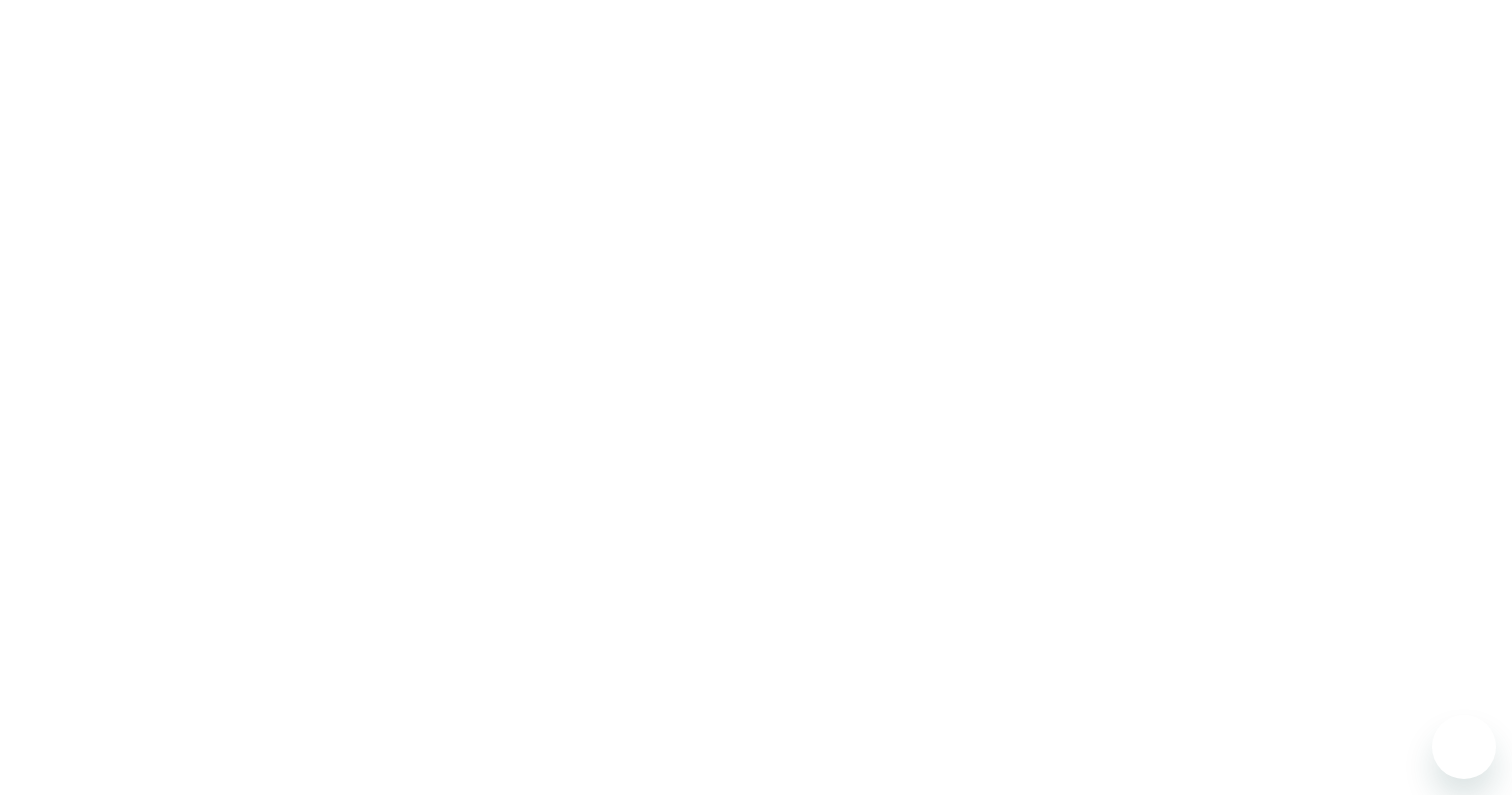 scroll, scrollTop: 0, scrollLeft: 0, axis: both 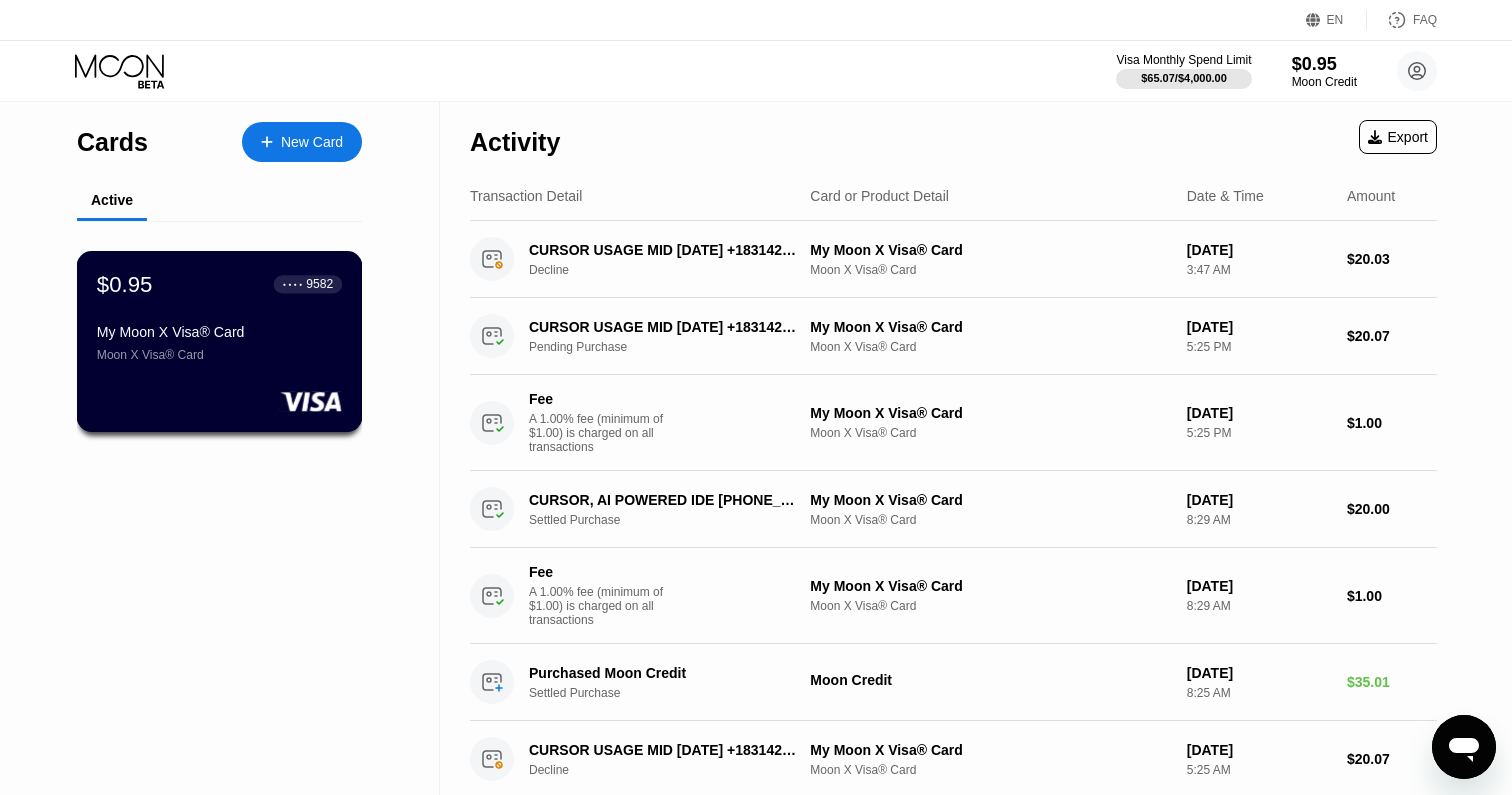 click on "$0.95 ● ● ● ● 9582" at bounding box center (219, 284) 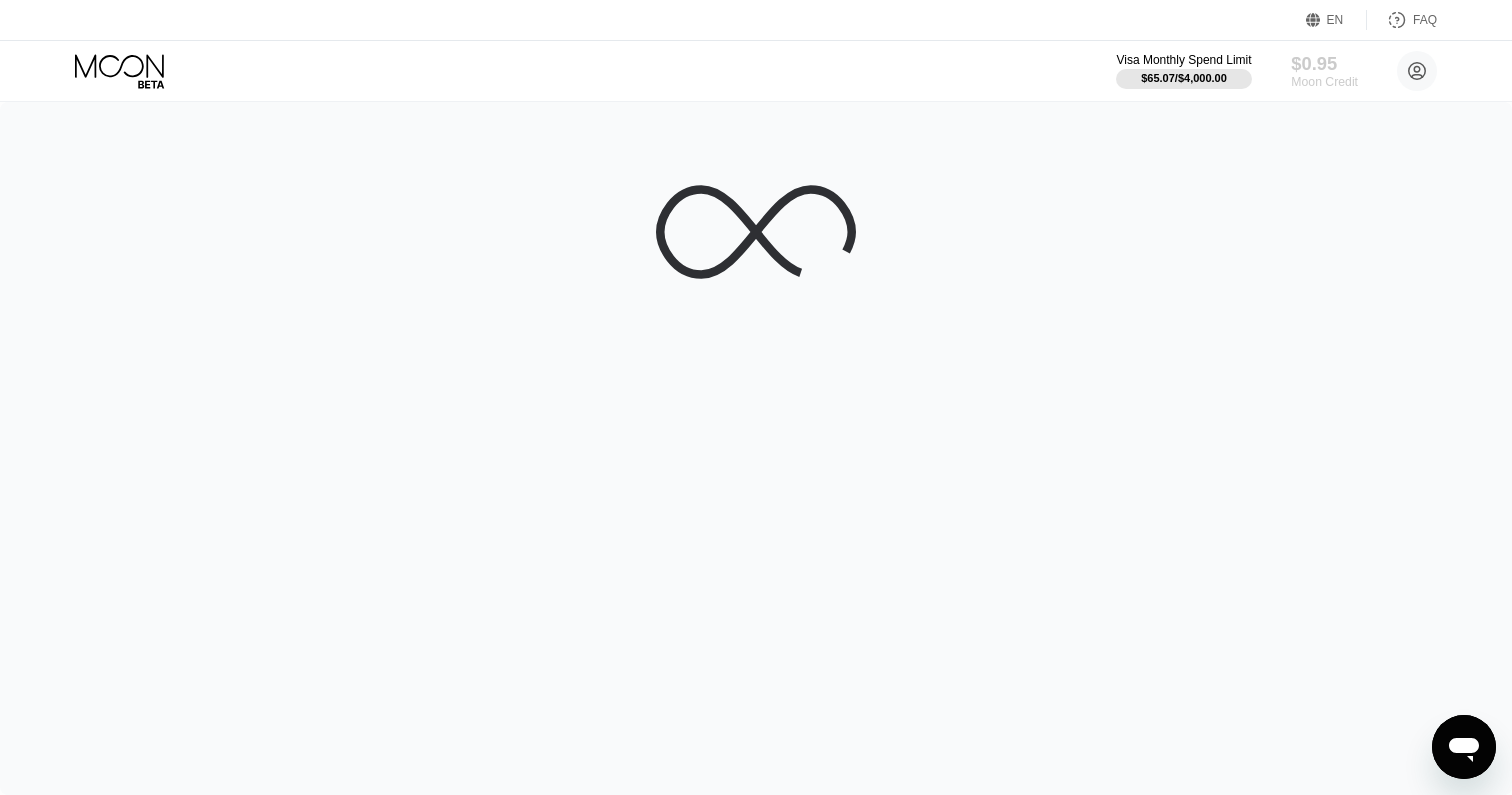 click on "$0.95" at bounding box center [1324, 63] 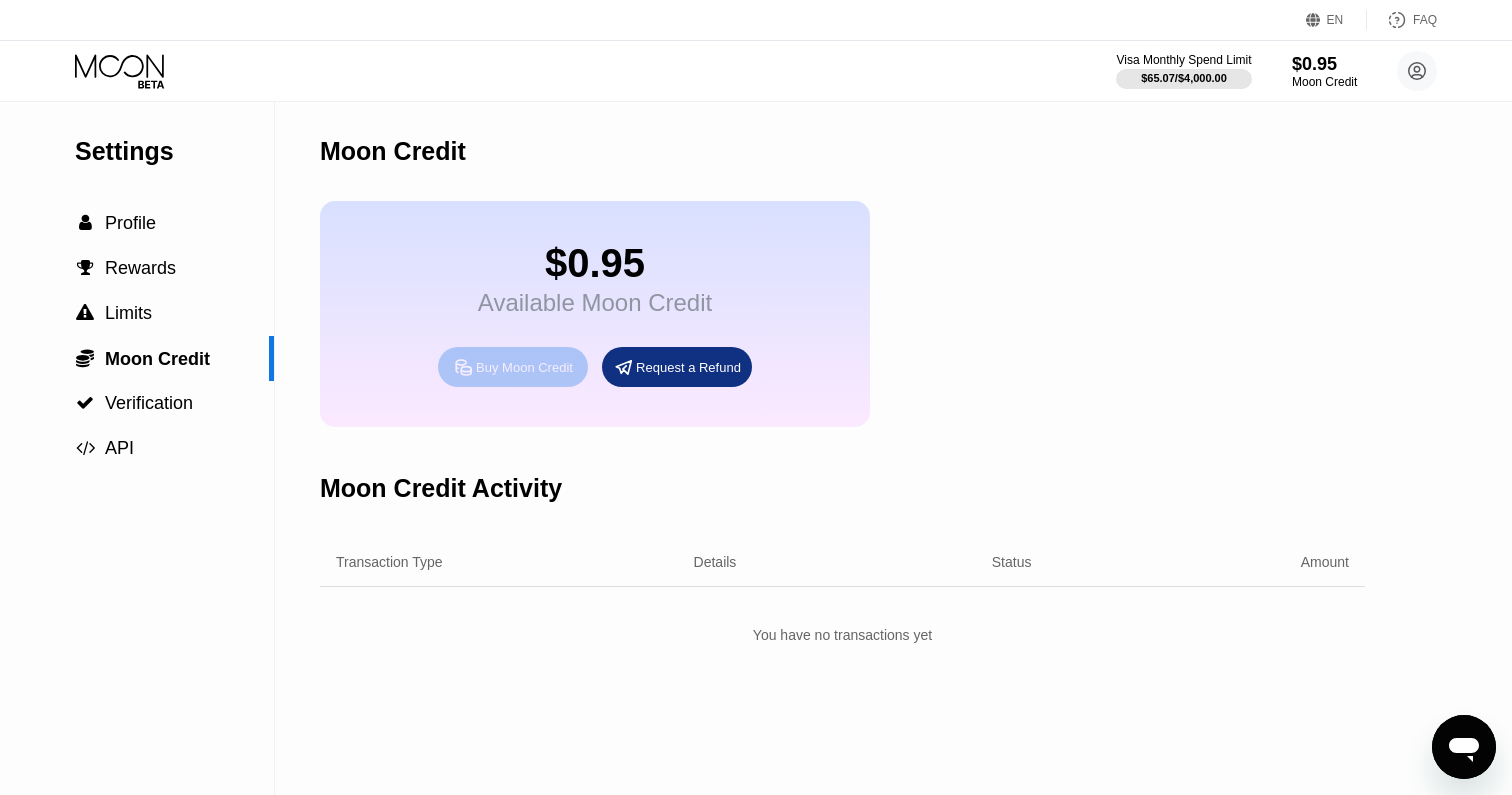 click on "Buy Moon Credit" at bounding box center [524, 367] 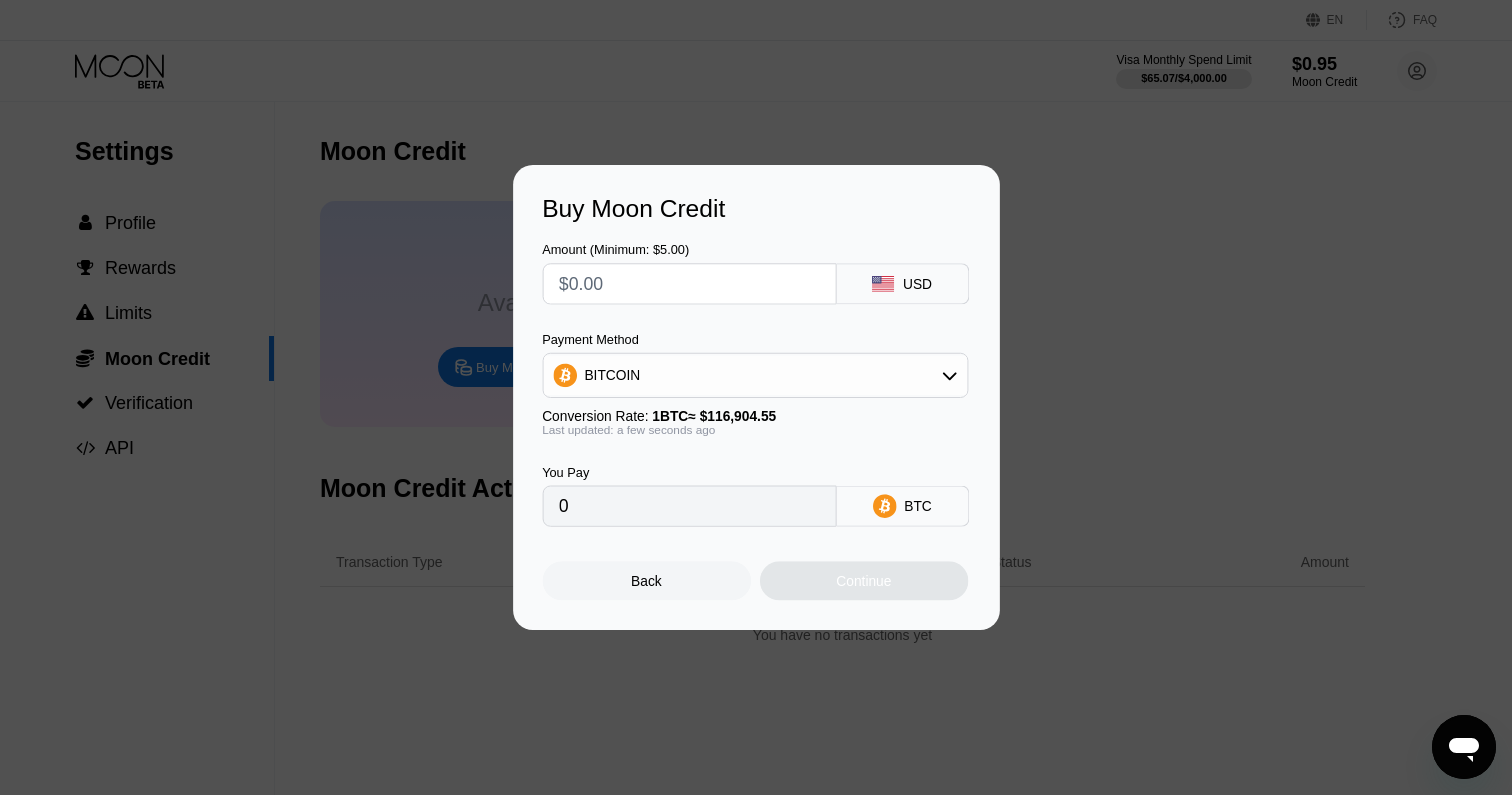 scroll, scrollTop: 150, scrollLeft: 0, axis: vertical 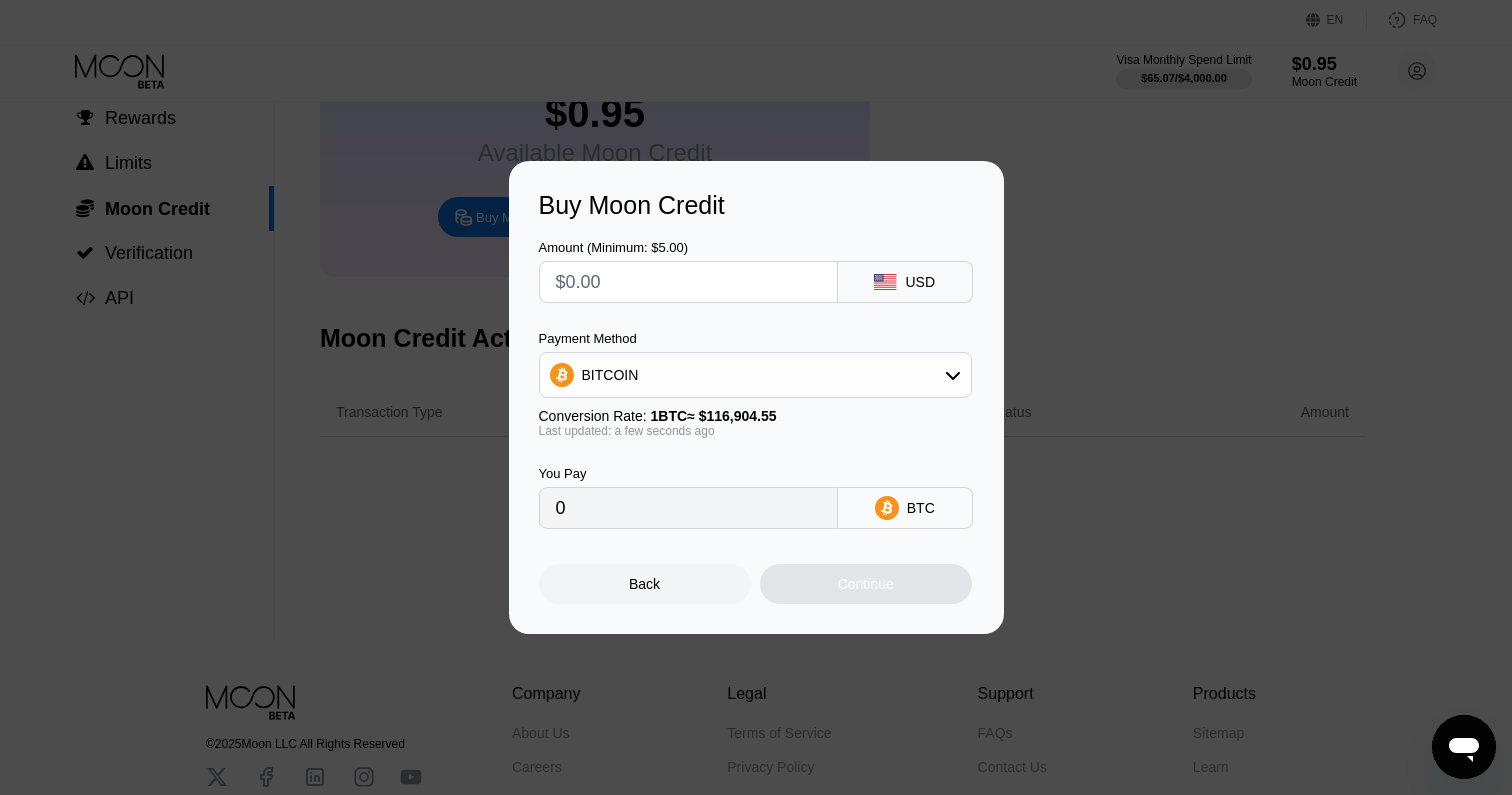 click on "Payment Method BITCOIN Conversion Rate:   1  BTC  ≈   $116,904.55 Last updated:   a few seconds ago" at bounding box center [755, 384] 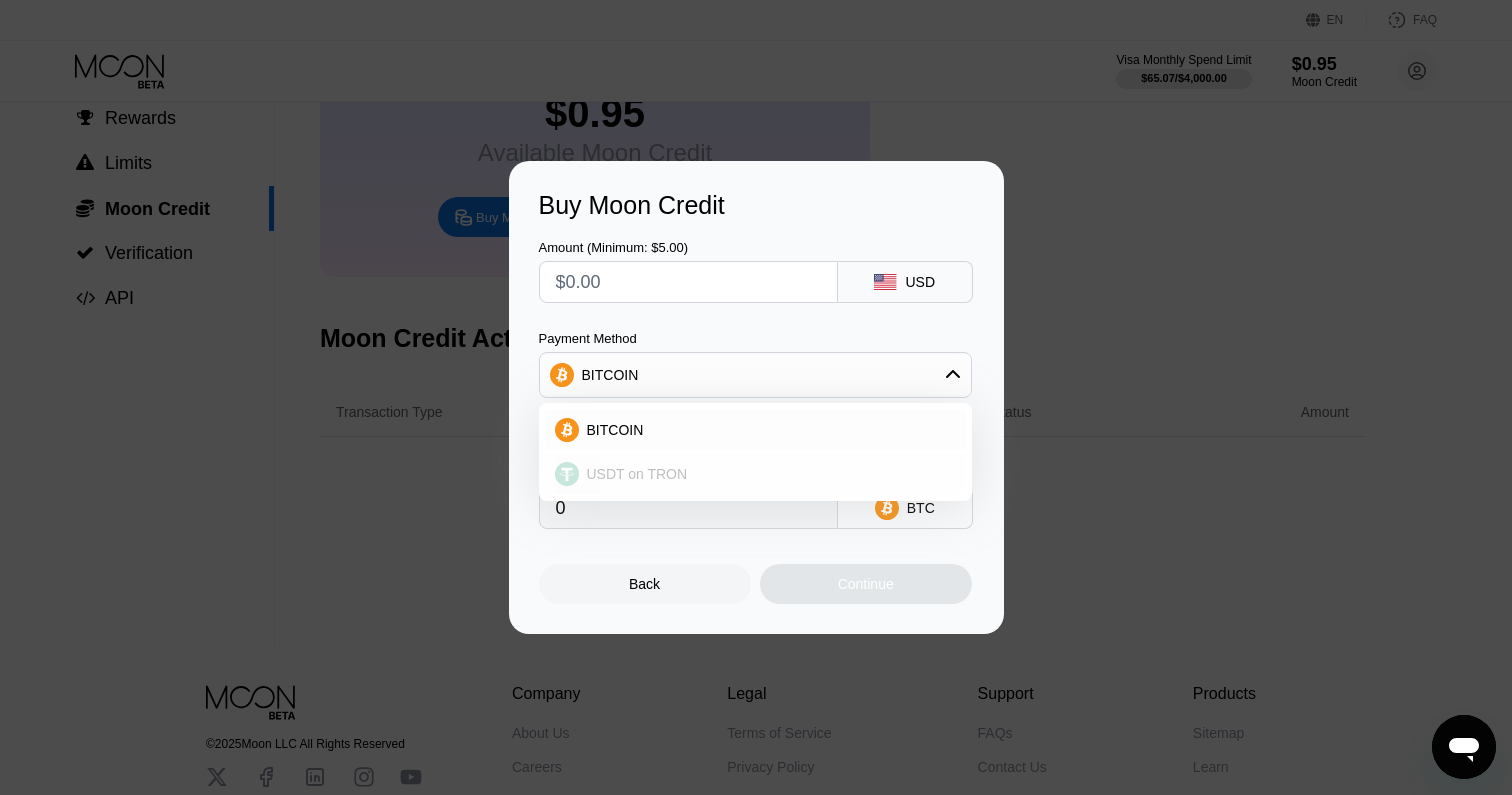 click on "USDT on TRON" at bounding box center (755, 474) 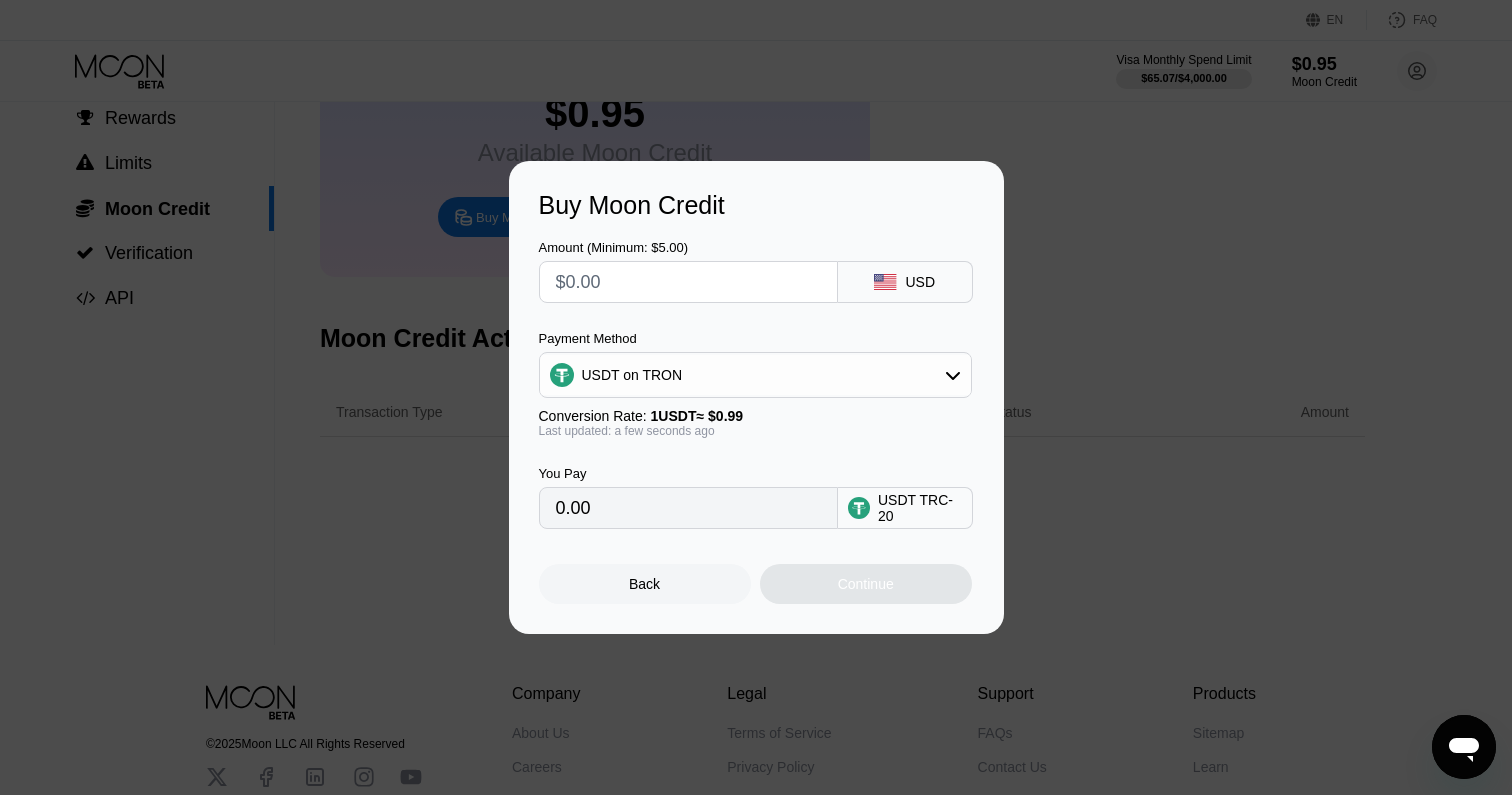 click at bounding box center [688, 282] 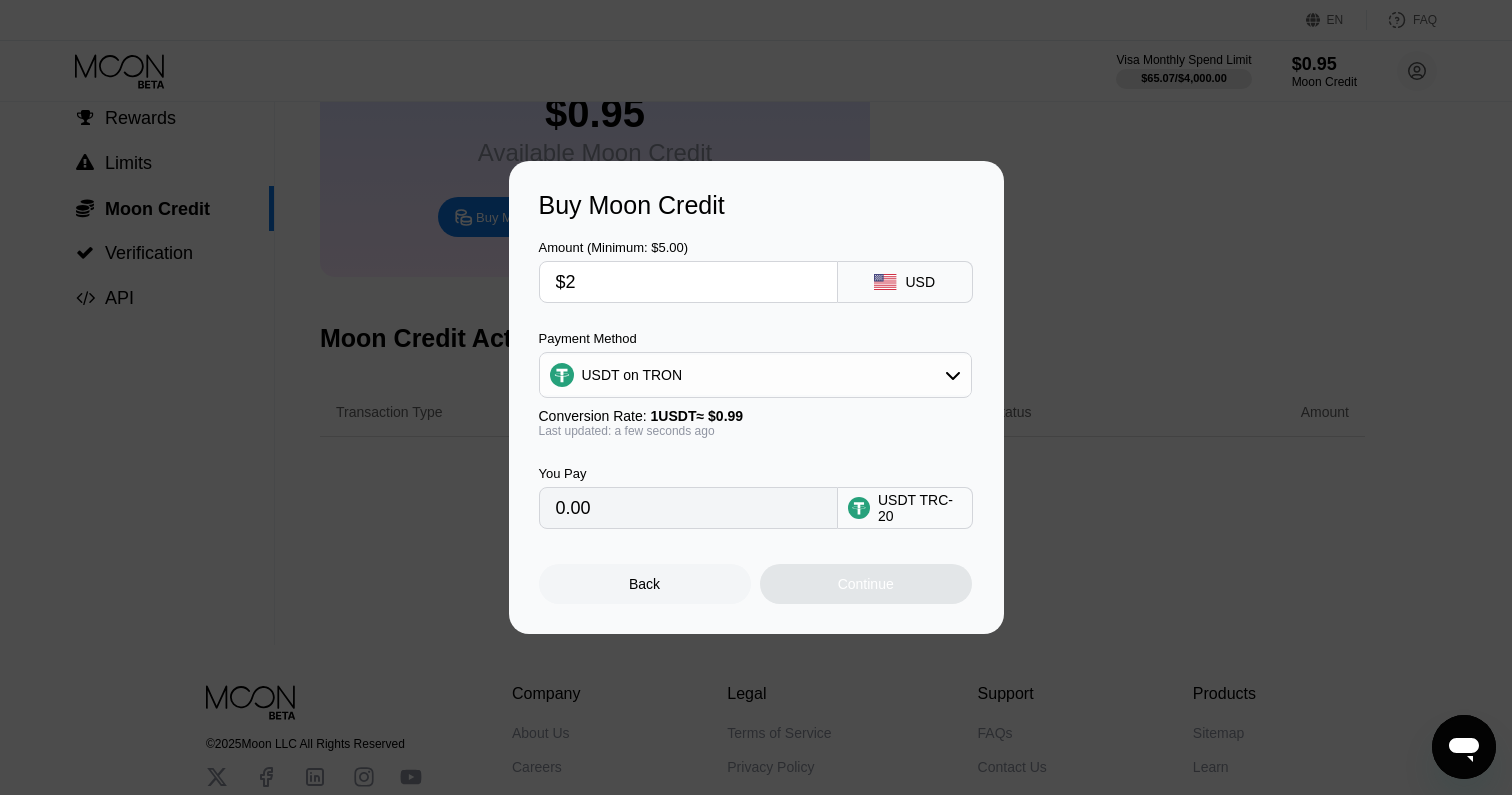 type on "2.02" 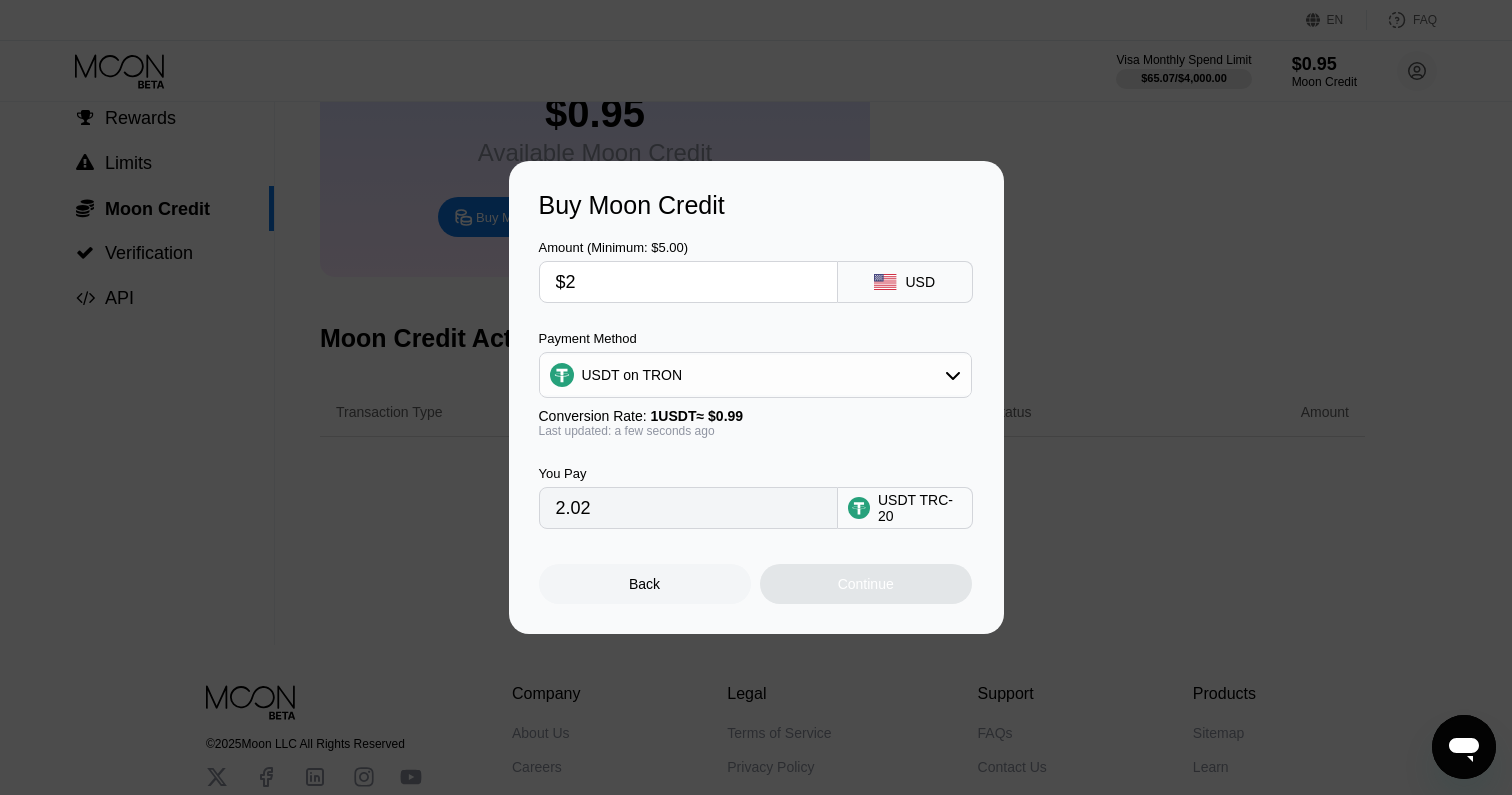 type on "$21" 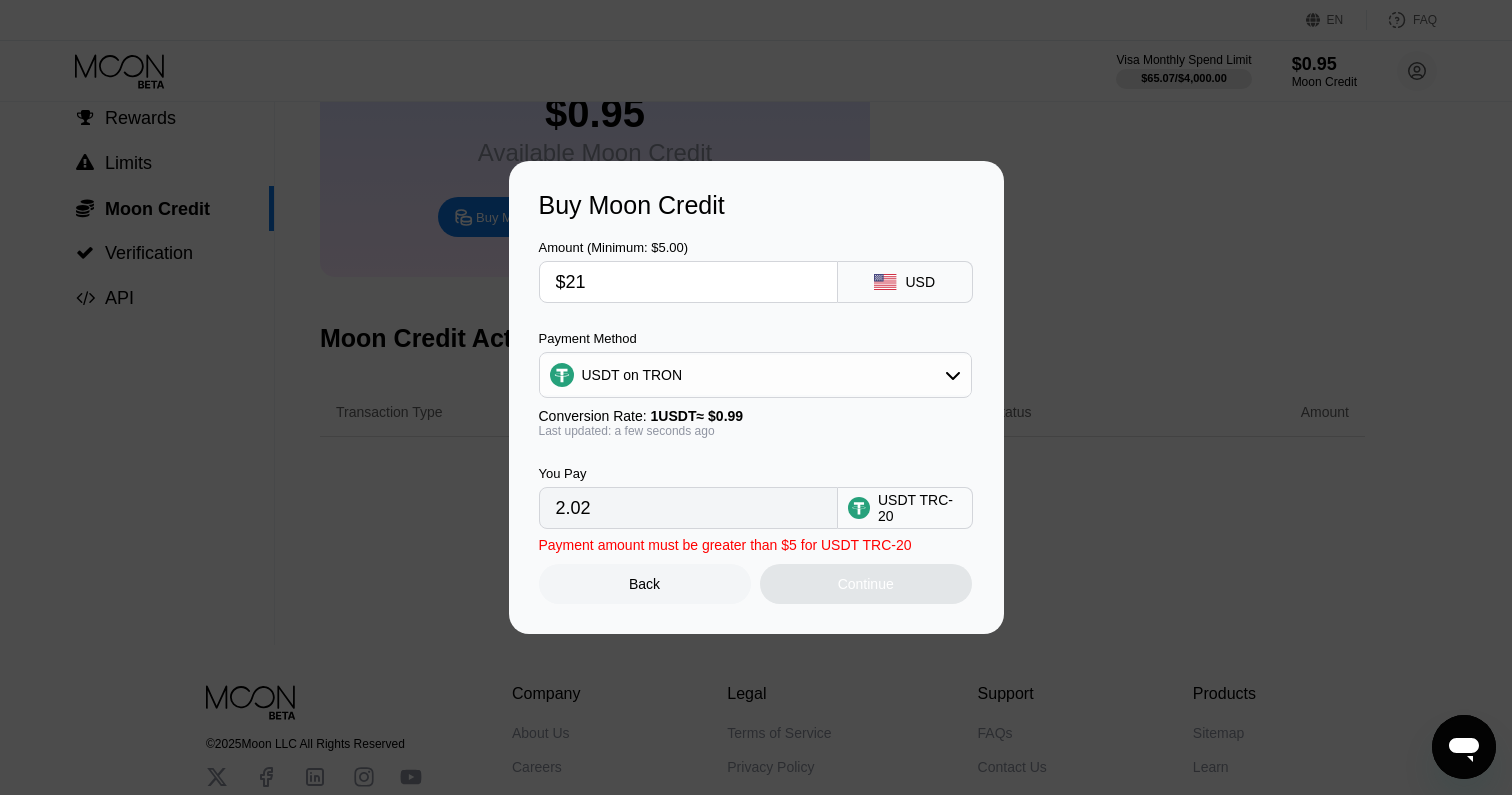type on "21.21" 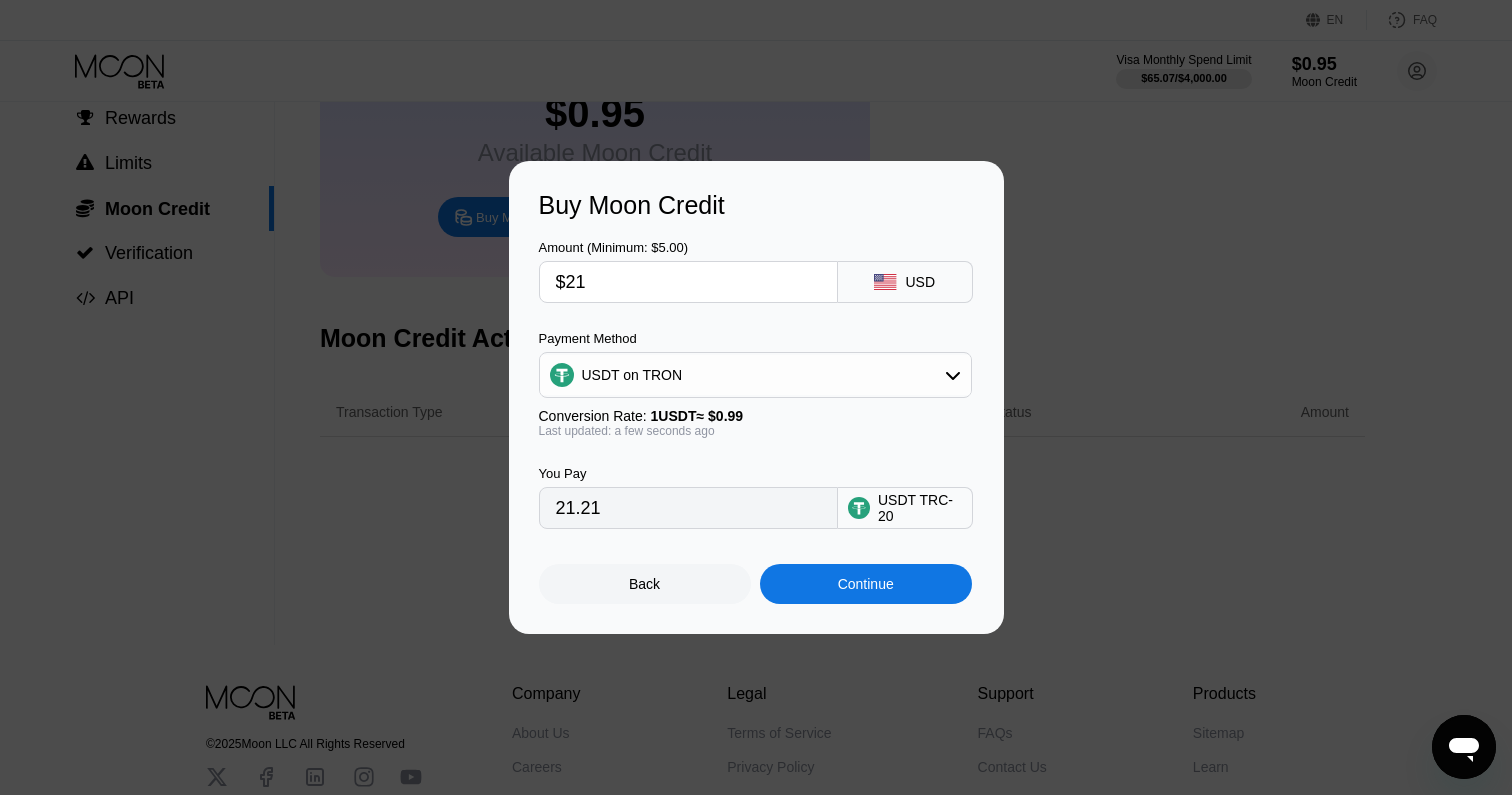type on "$21" 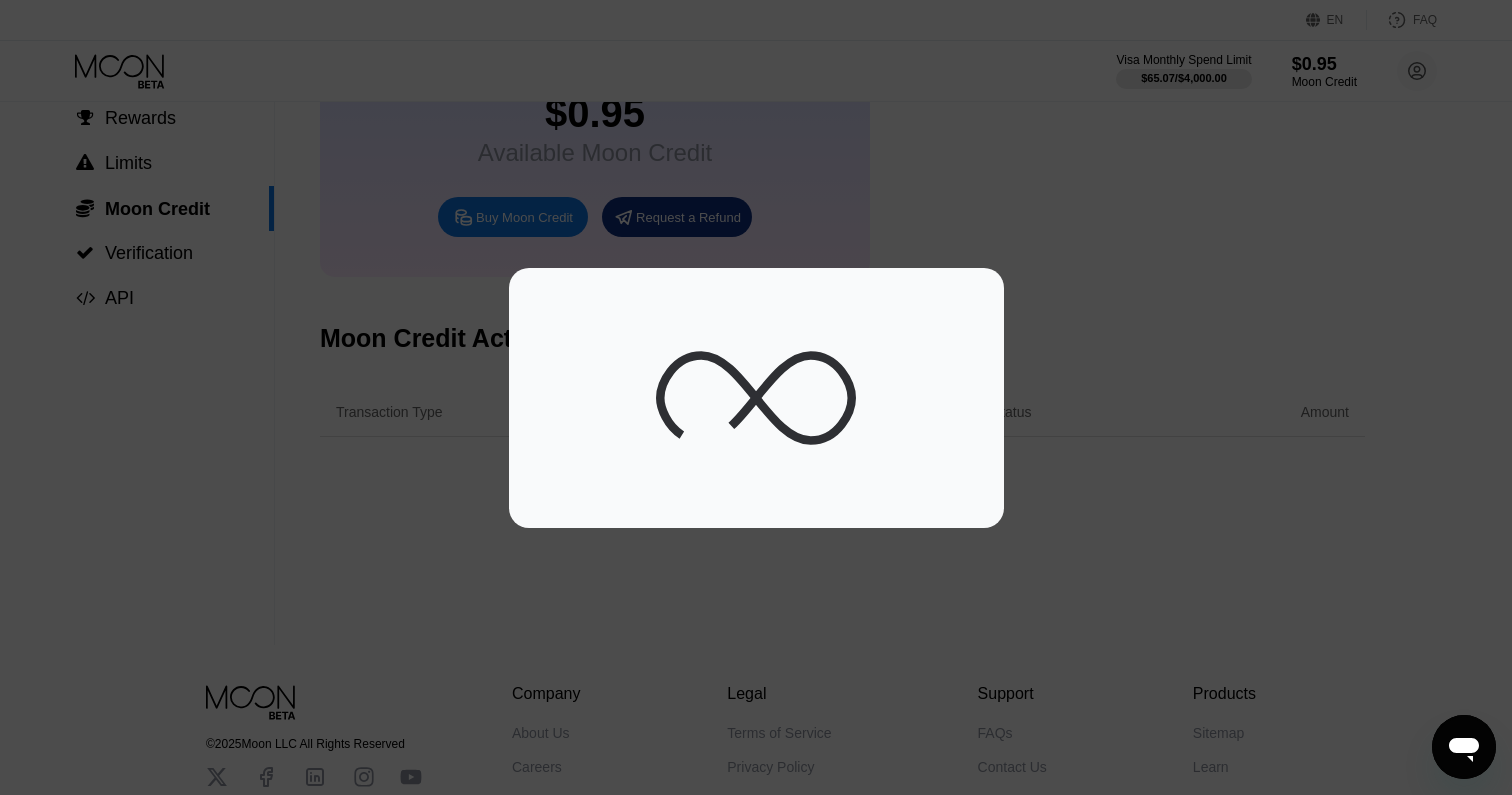 scroll, scrollTop: 0, scrollLeft: 0, axis: both 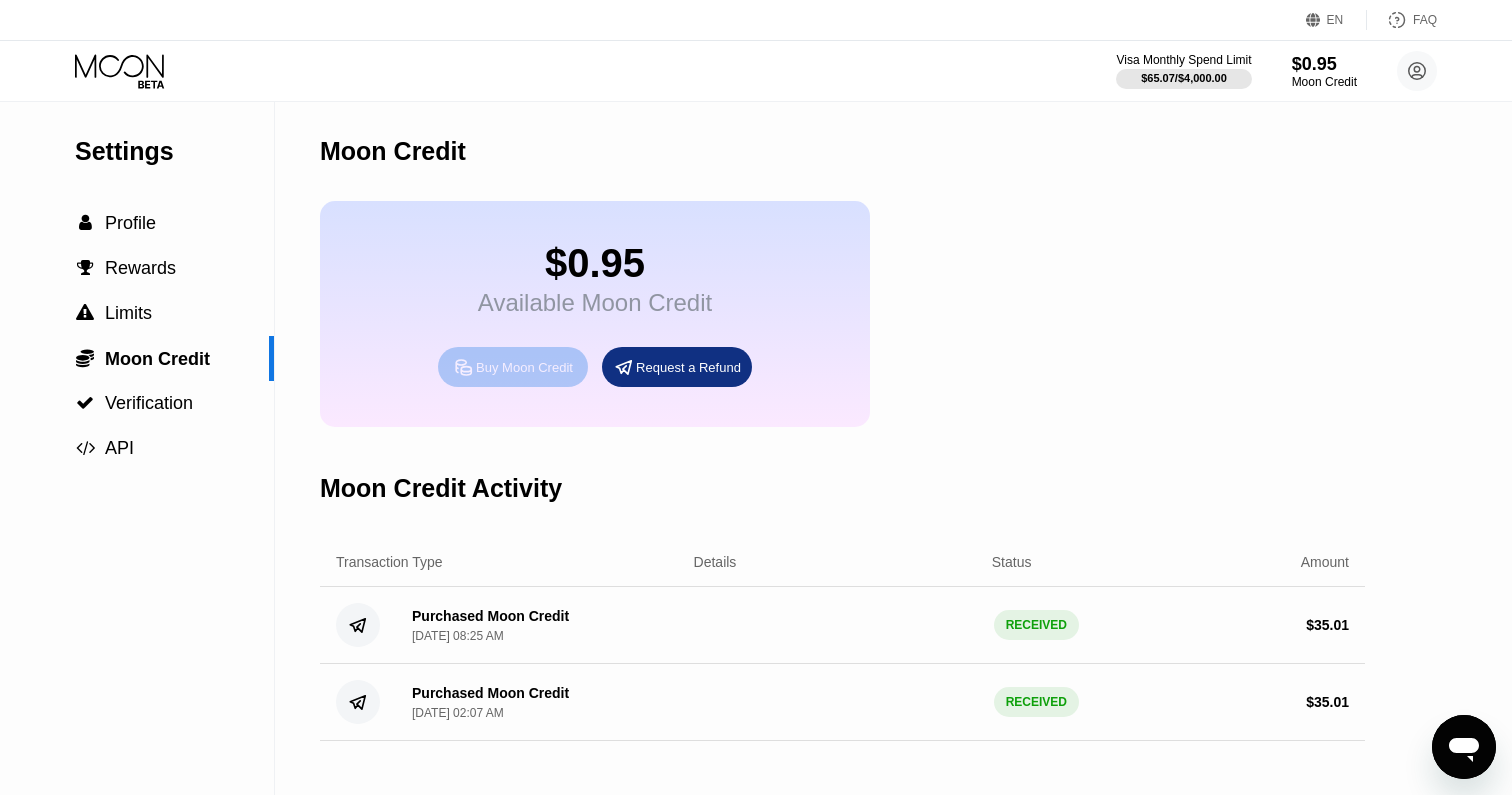 click on "Buy Moon Credit" at bounding box center (513, 367) 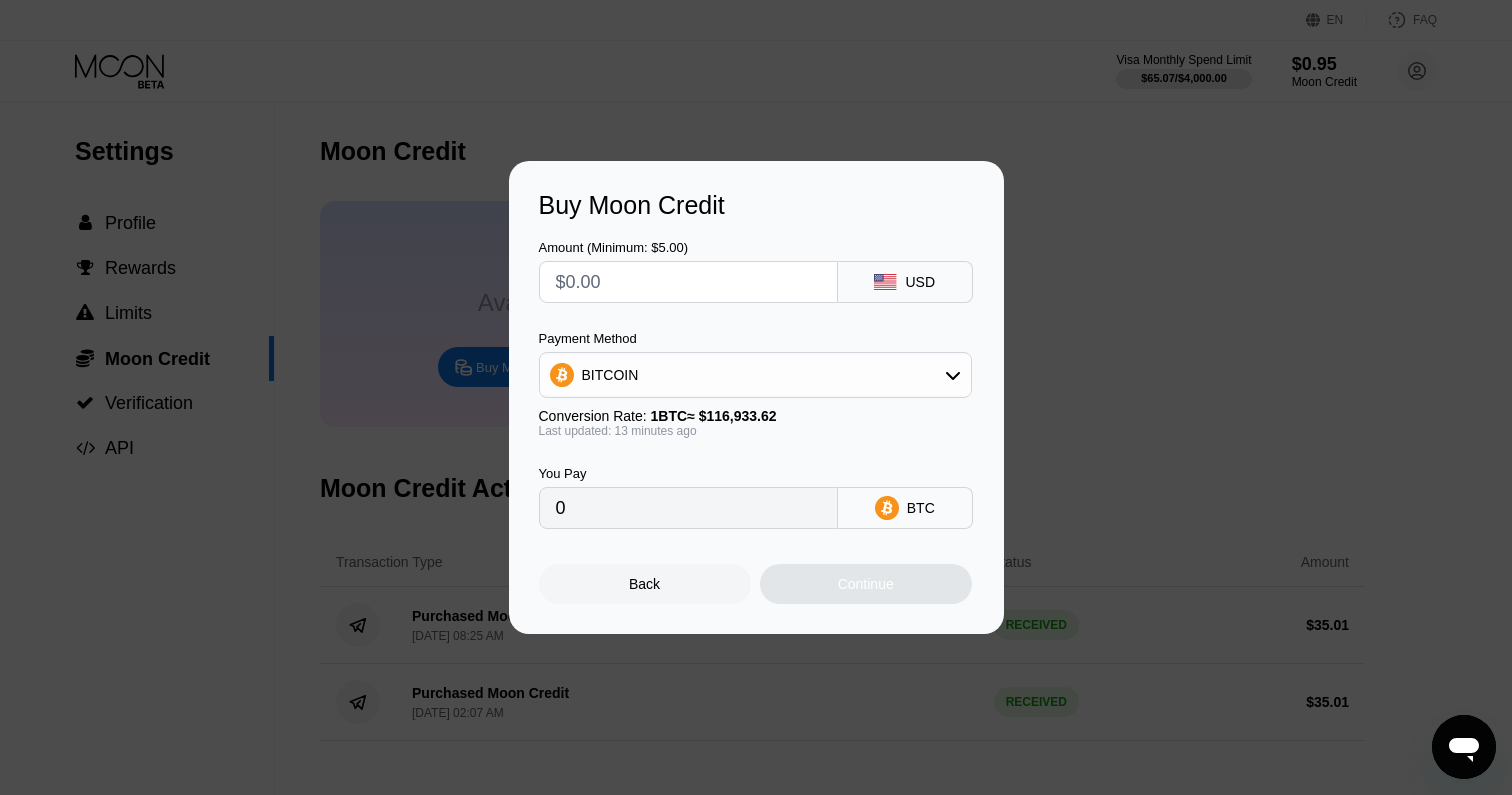 click on "BITCOIN" at bounding box center (755, 375) 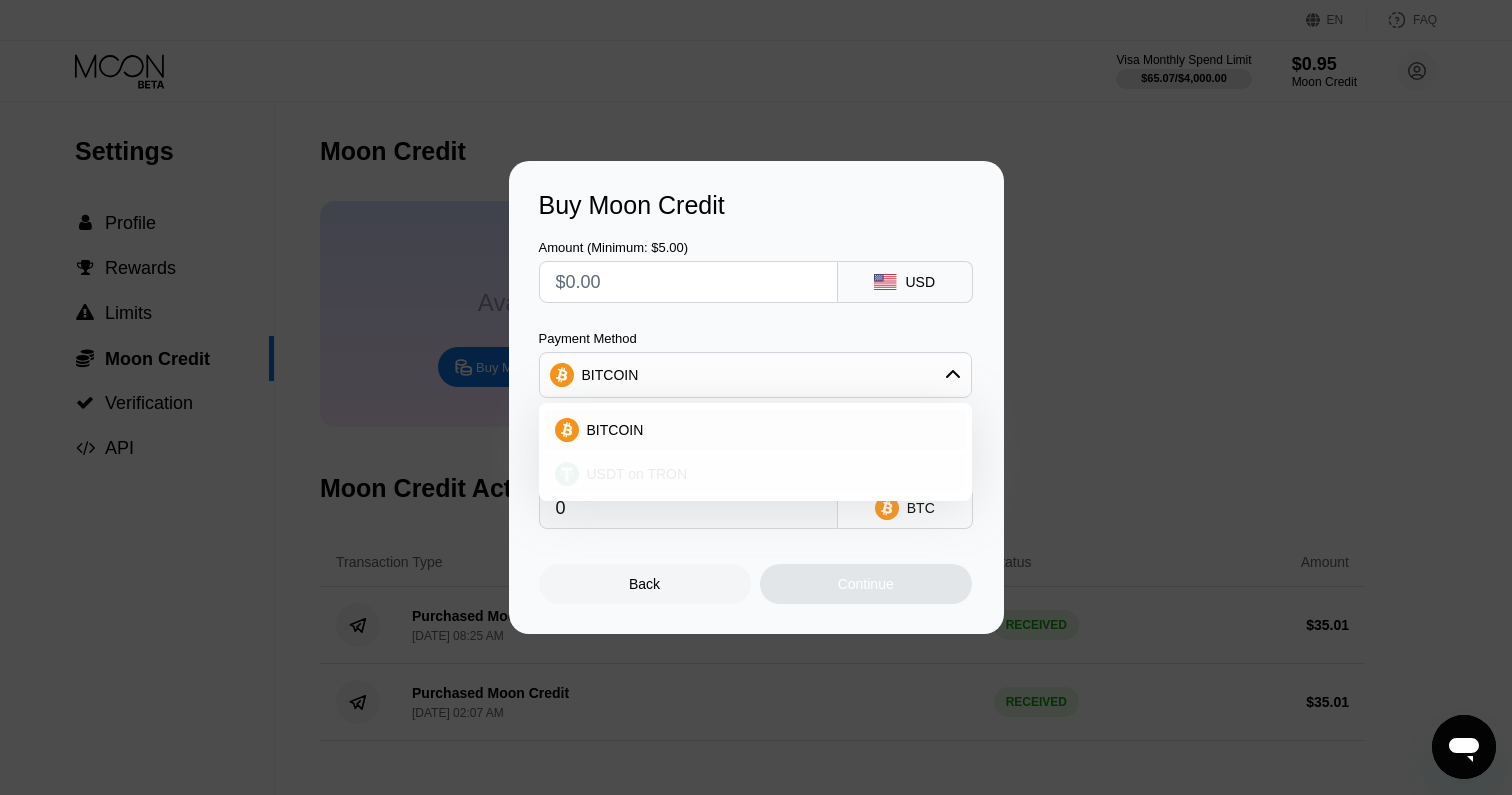 click on "USDT on TRON" at bounding box center (755, 474) 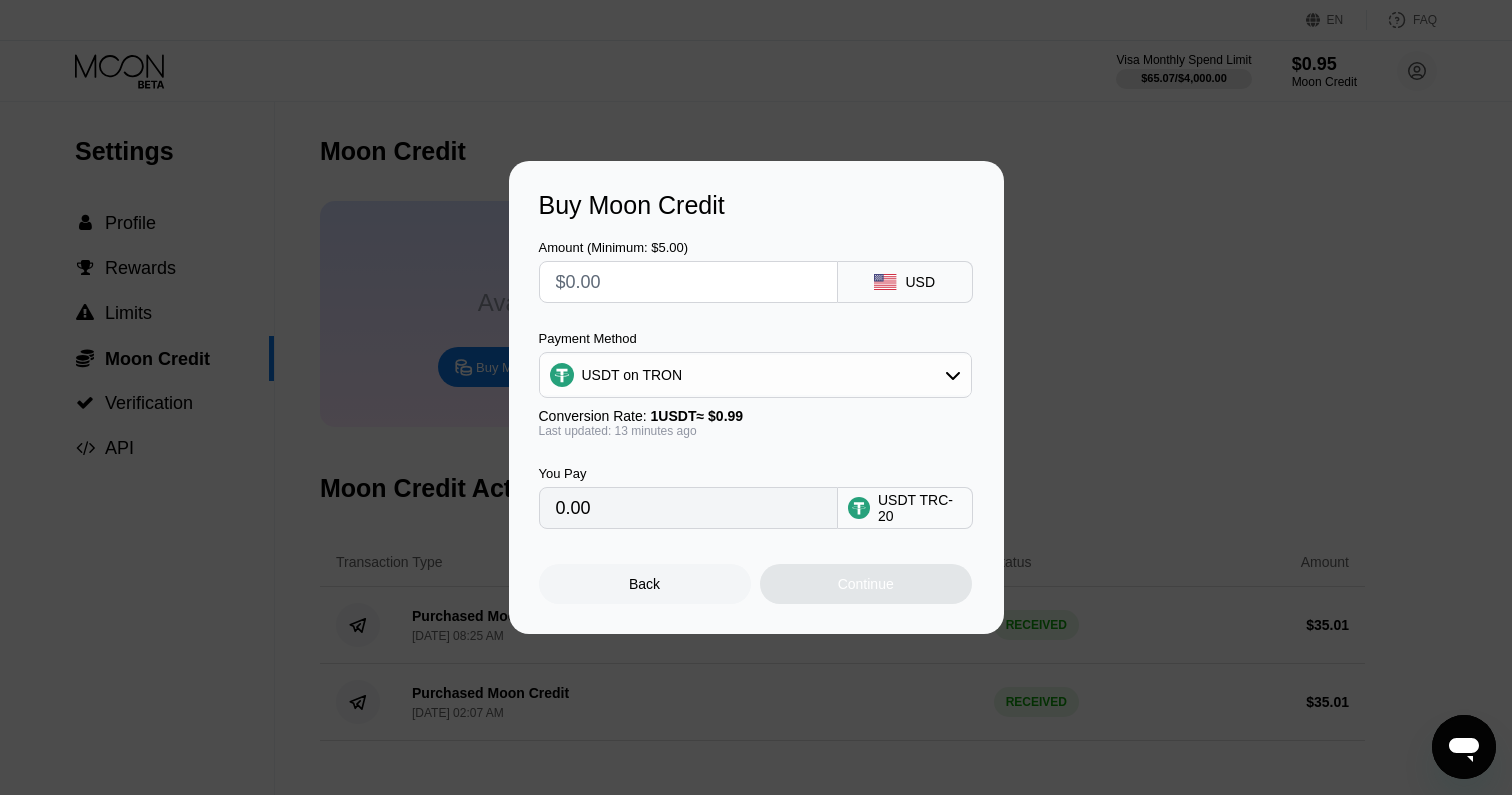 click at bounding box center [688, 282] 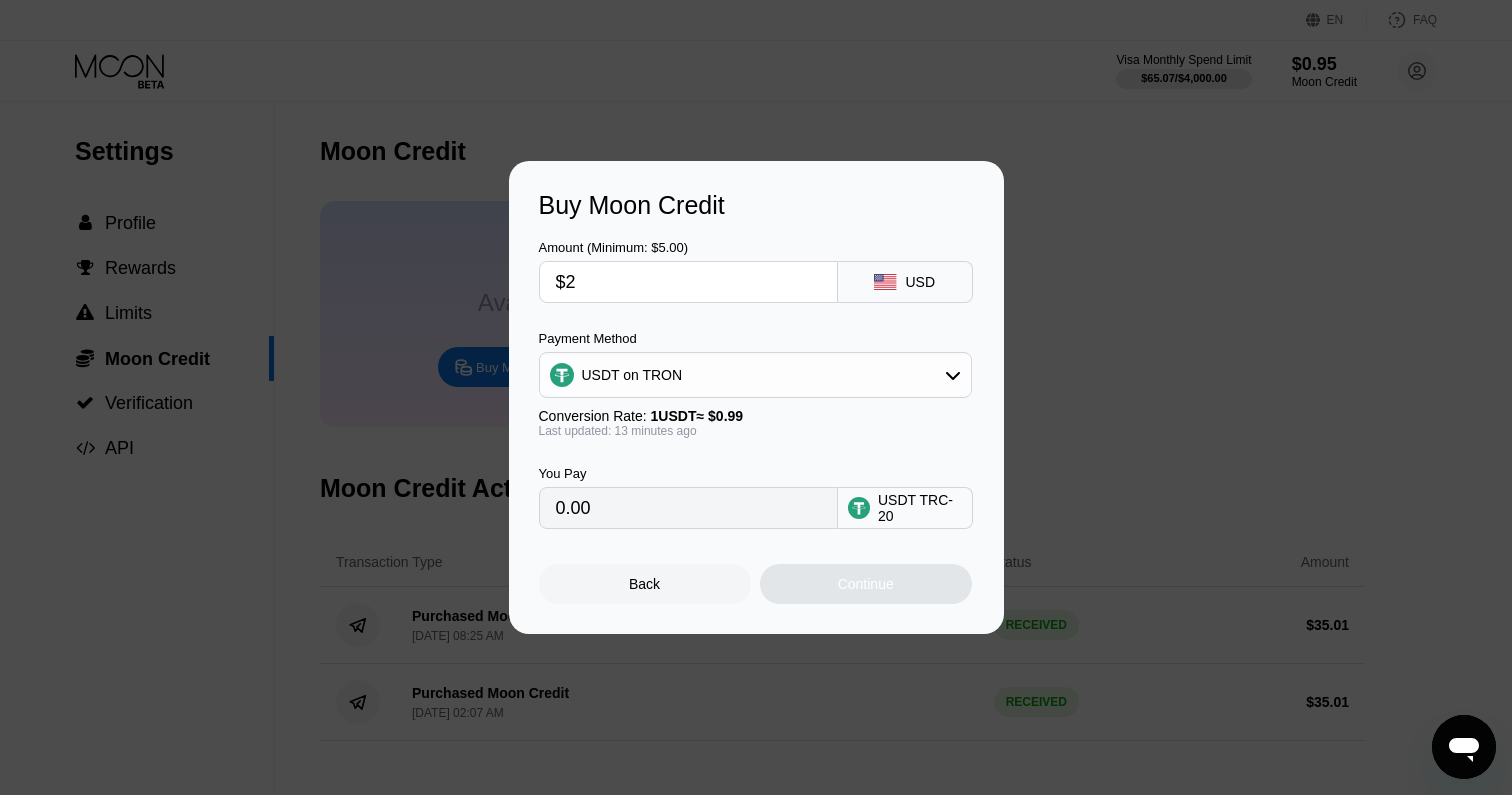 type on "2.02" 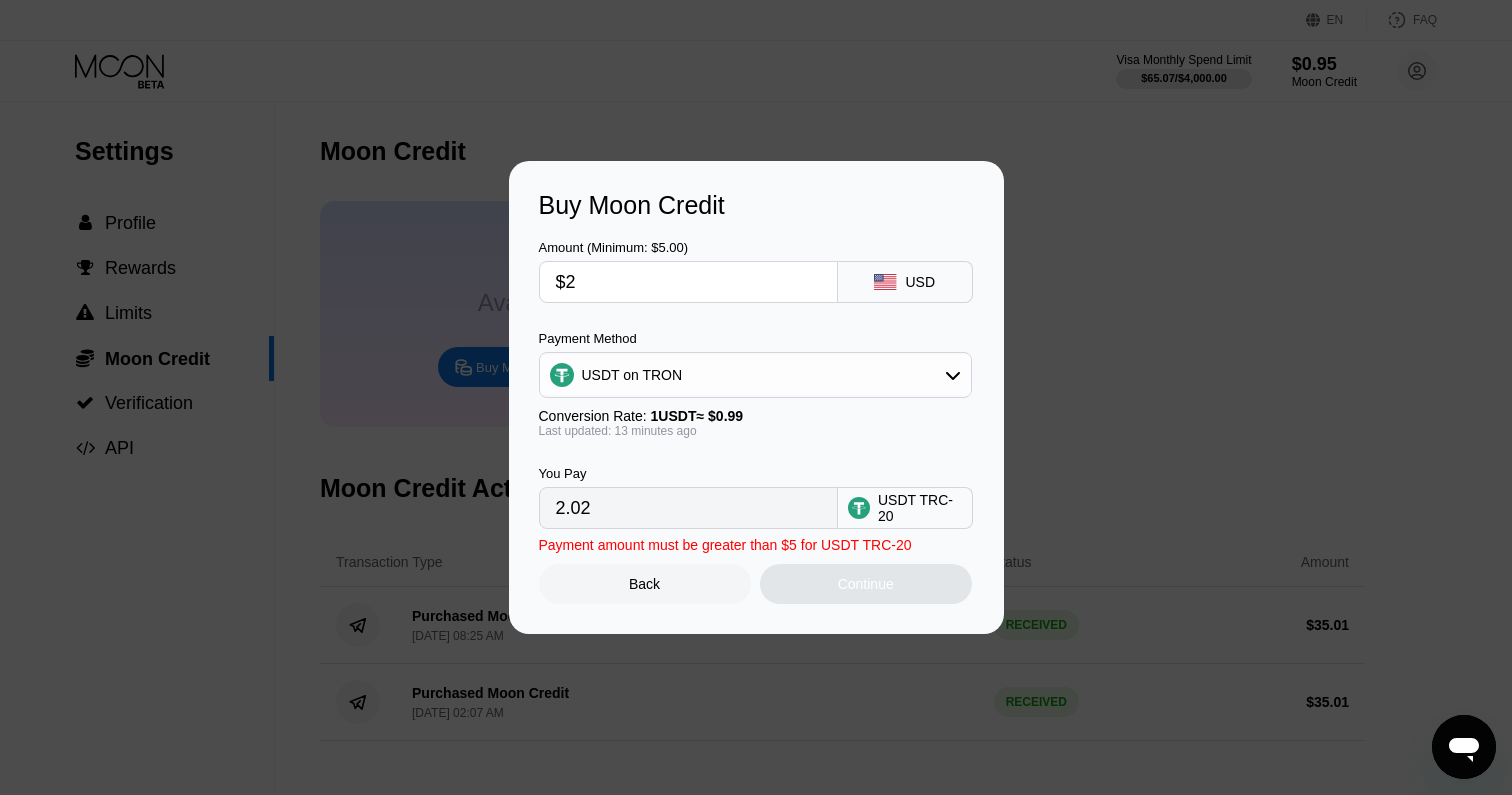 type on "$21" 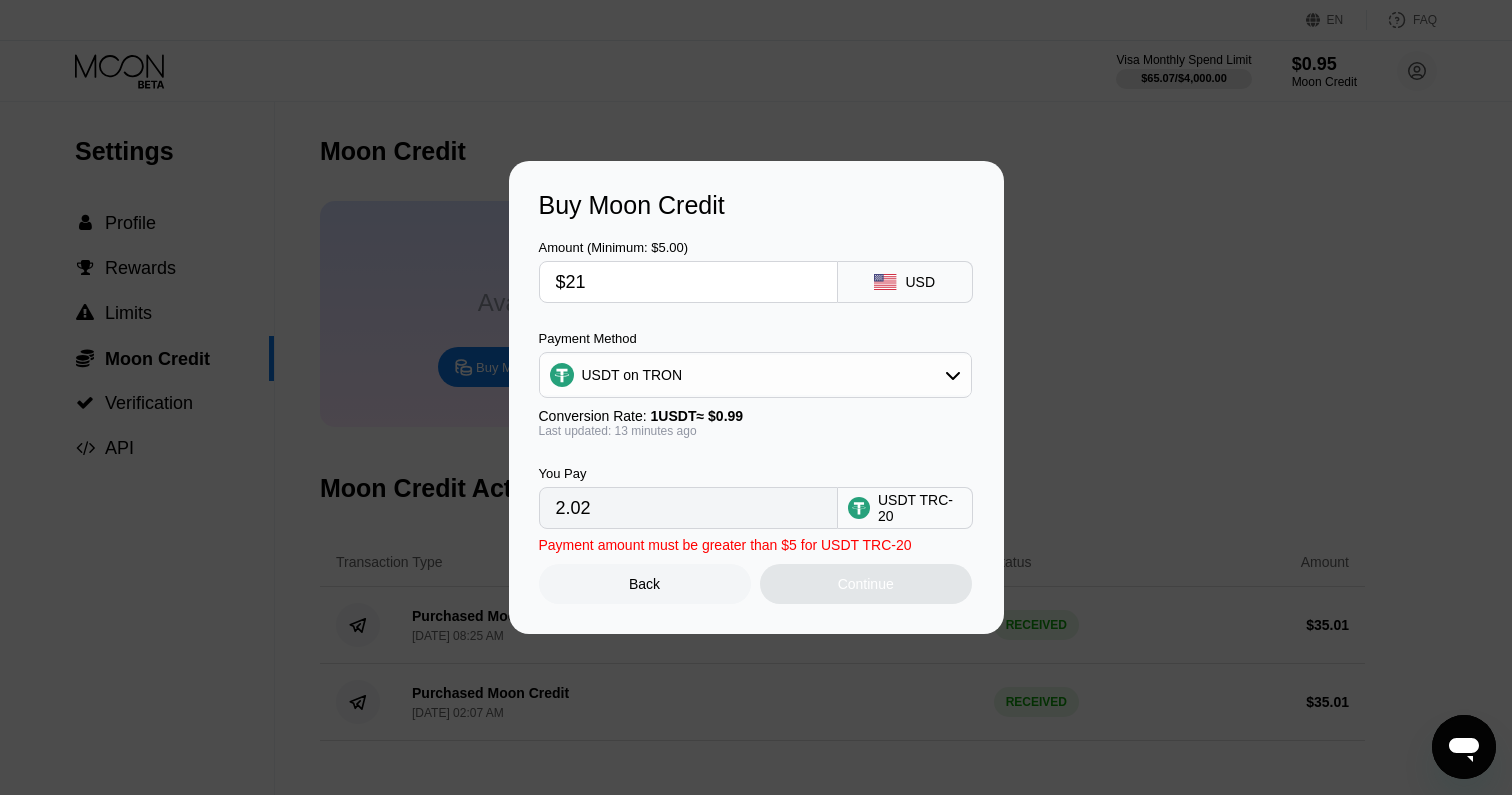type on "21.21" 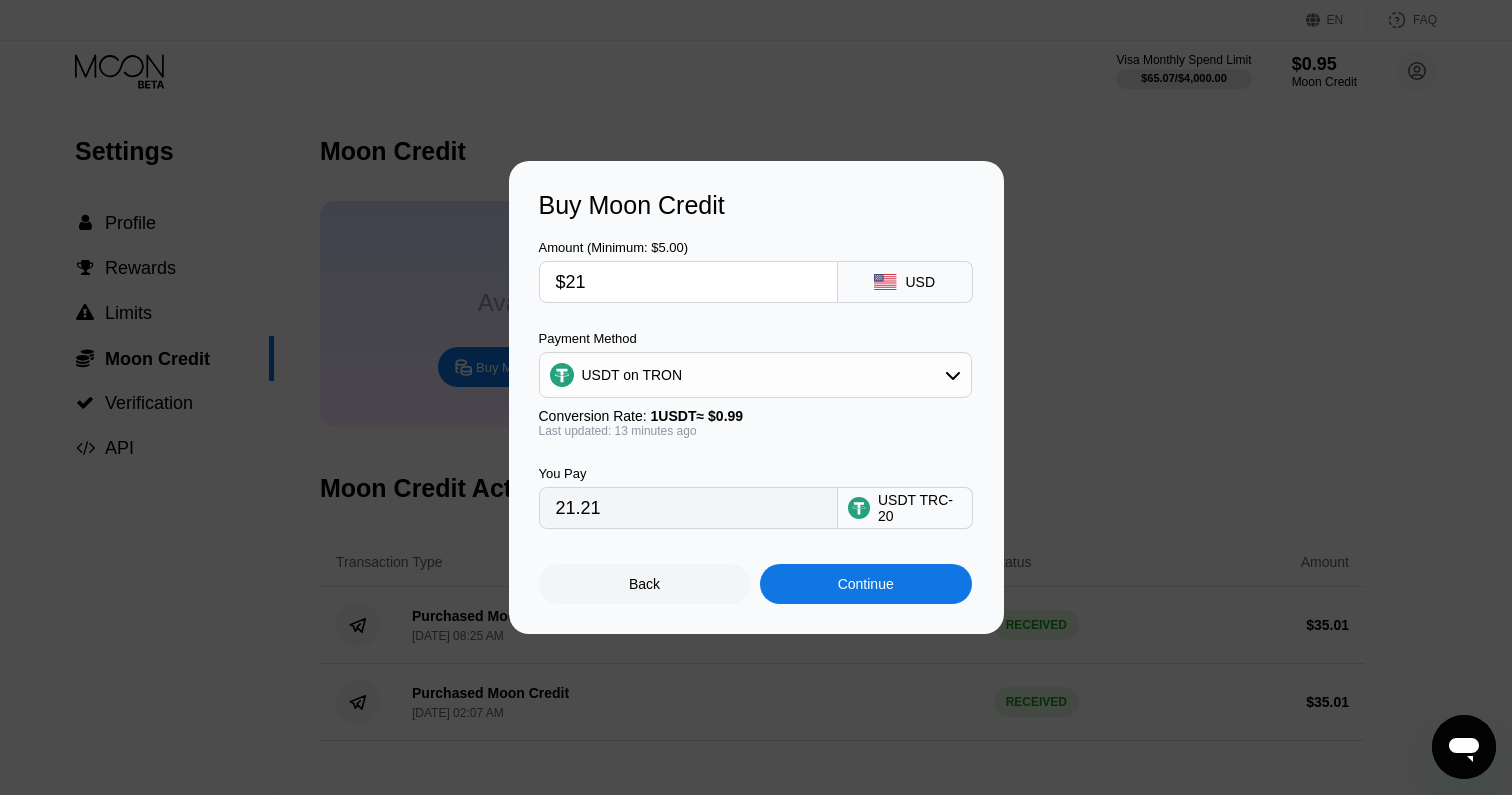 type on "$21" 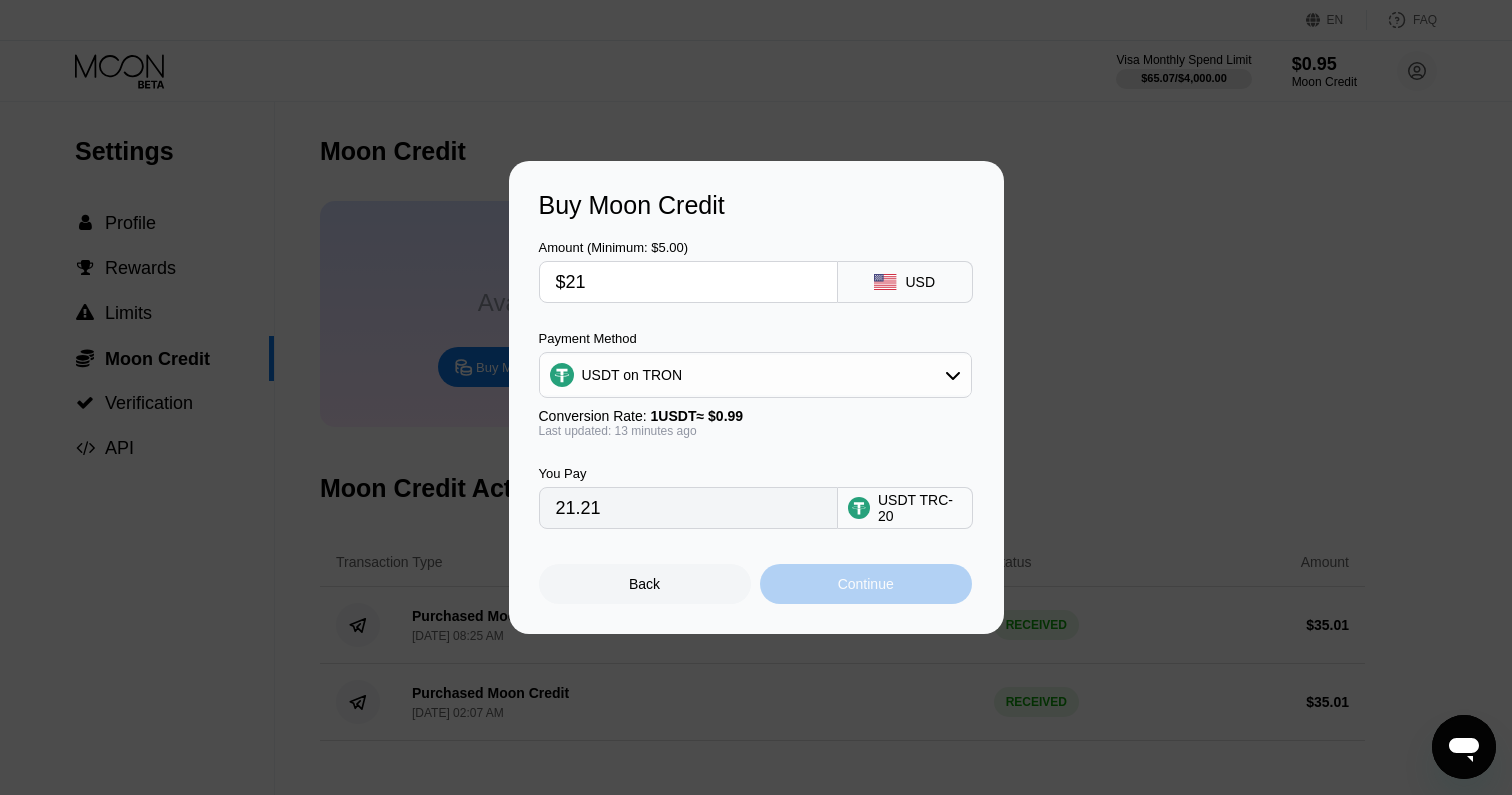 click on "Continue" at bounding box center [866, 584] 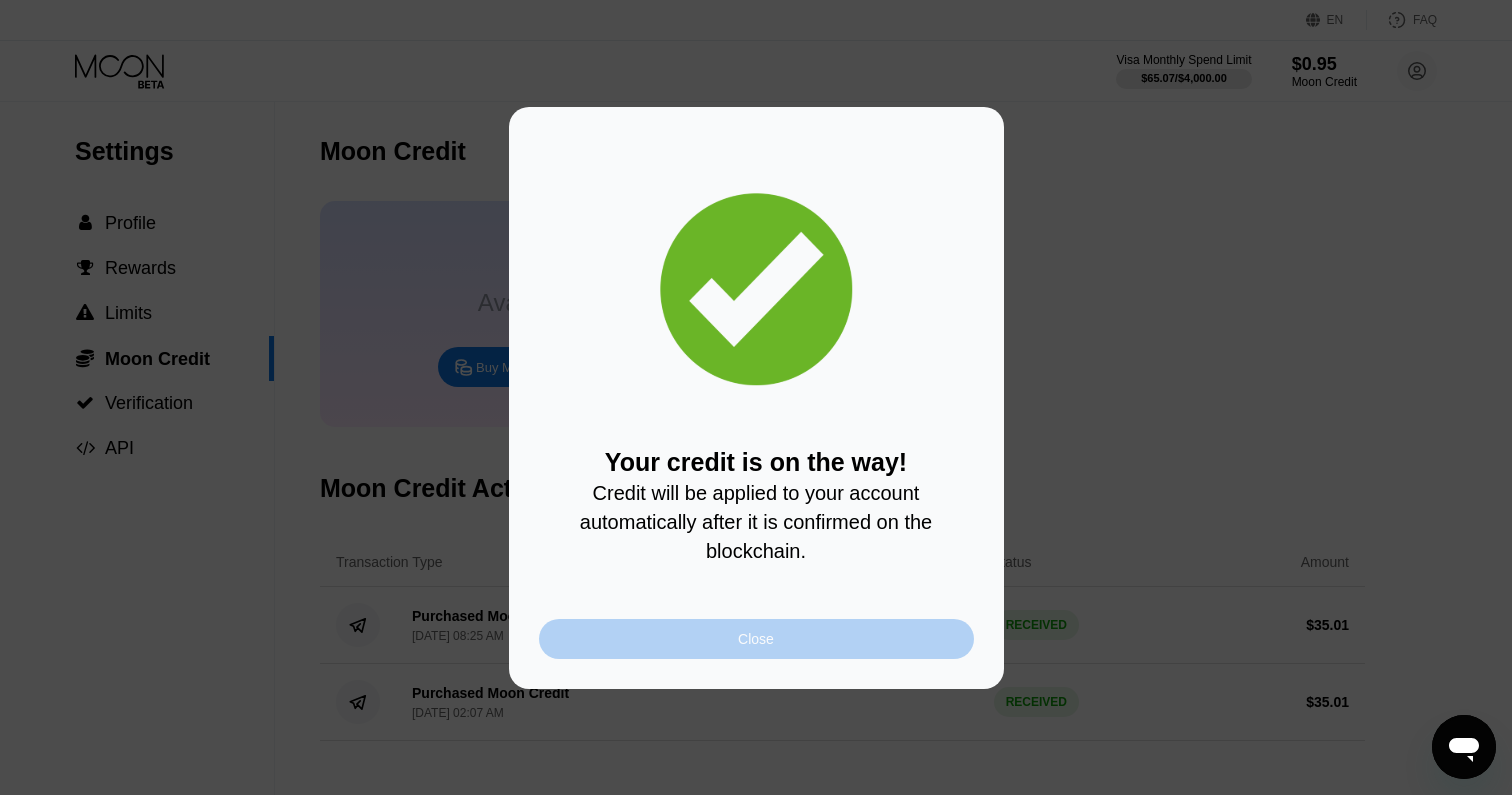 click on "Close" at bounding box center (756, 639) 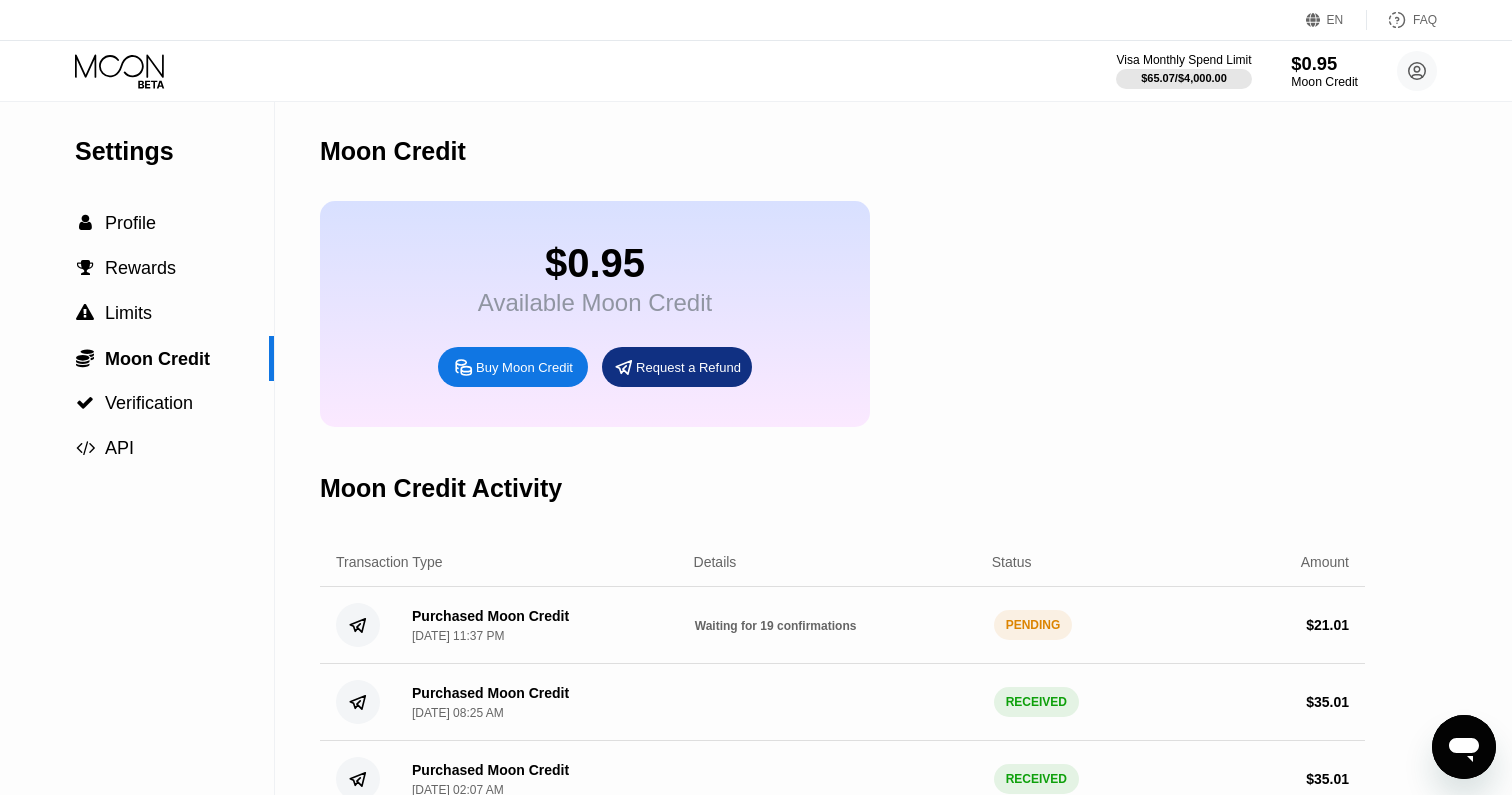 click on "$0.95" at bounding box center (1324, 63) 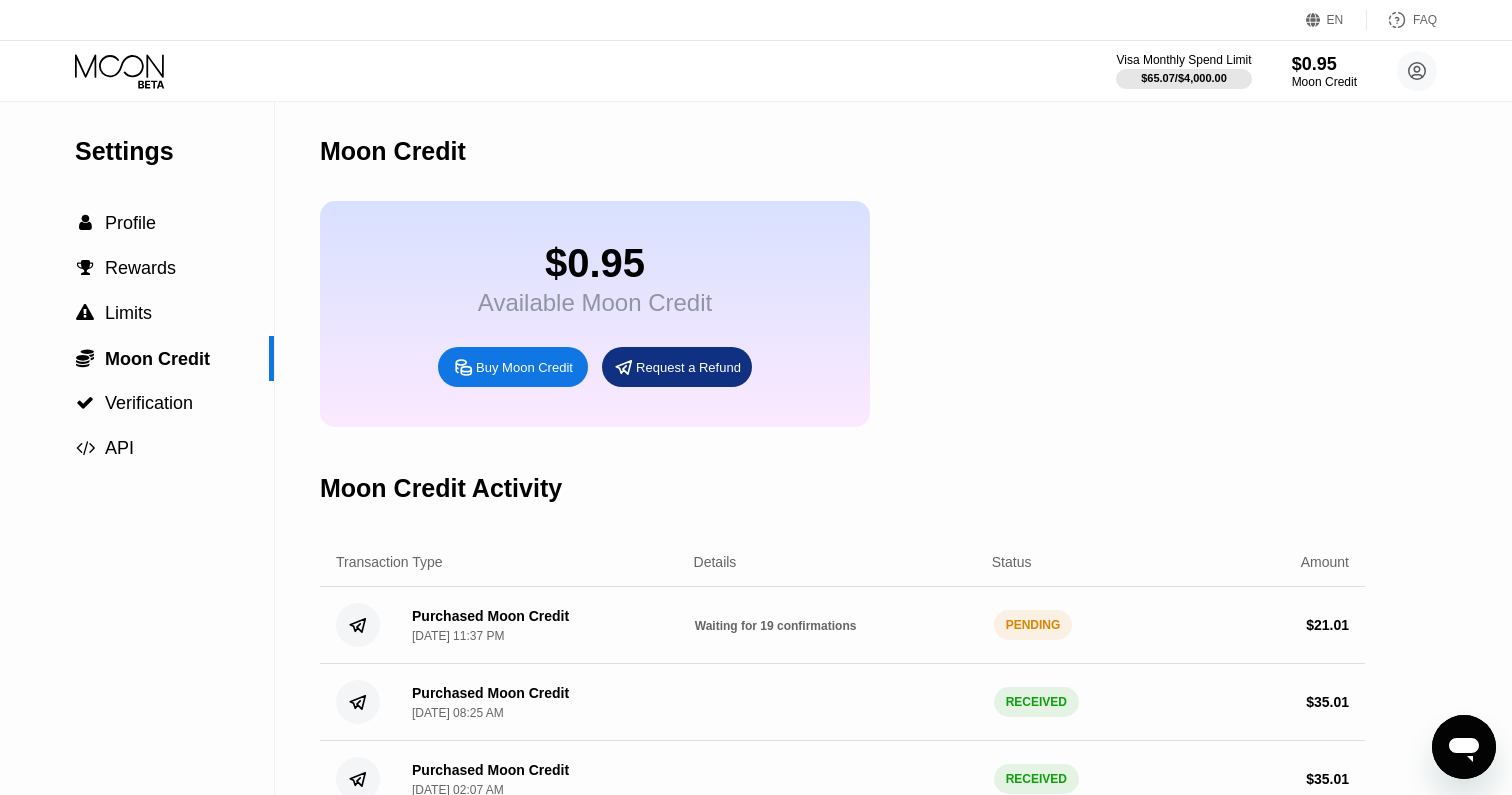 click 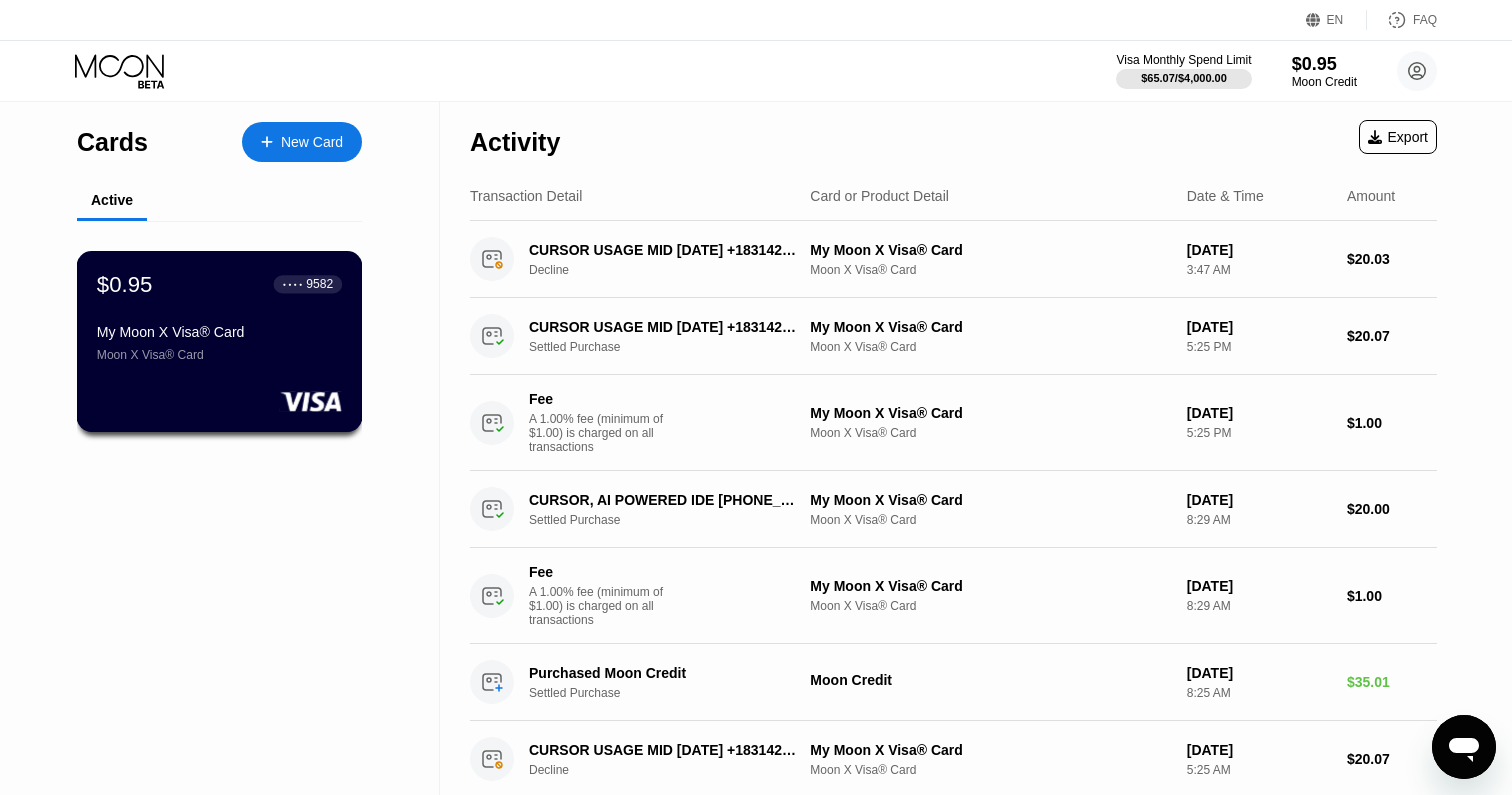 click on "$0.95 ● ● ● ● 9582 My Moon X Visa® Card Moon X Visa® Card" at bounding box center (219, 316) 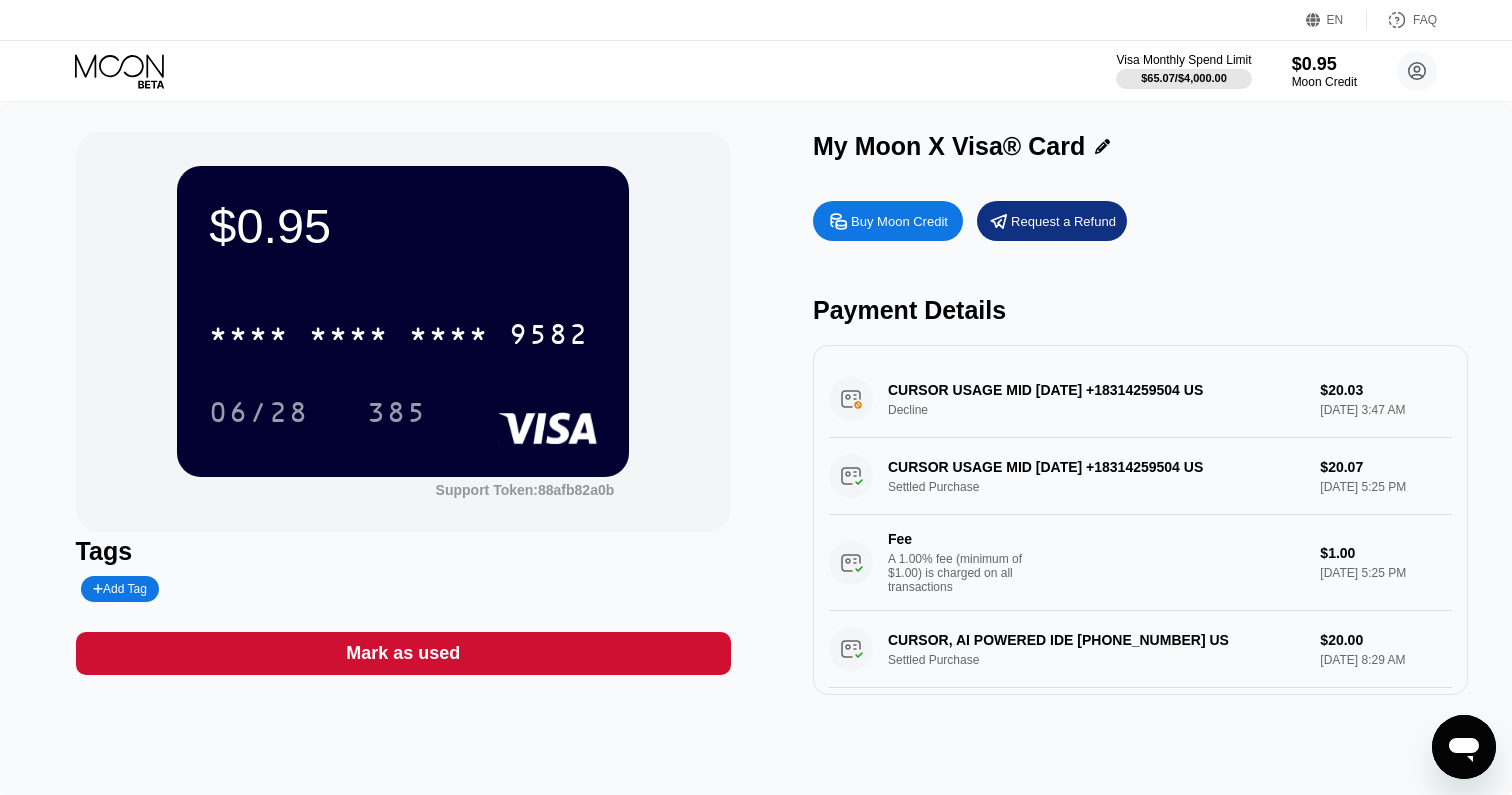 click on "* * * *" at bounding box center [449, 337] 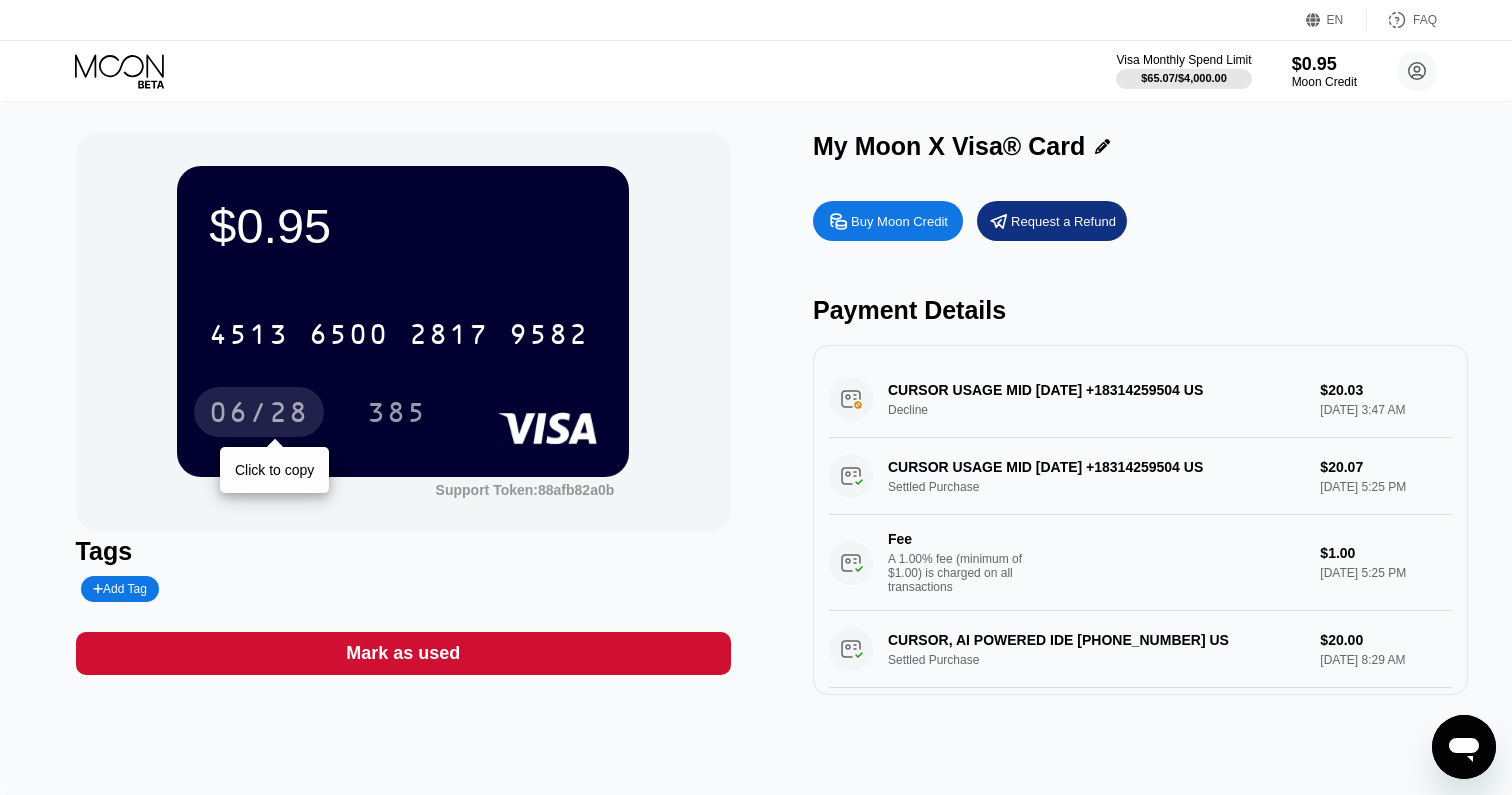 click on "06/28" at bounding box center [259, 415] 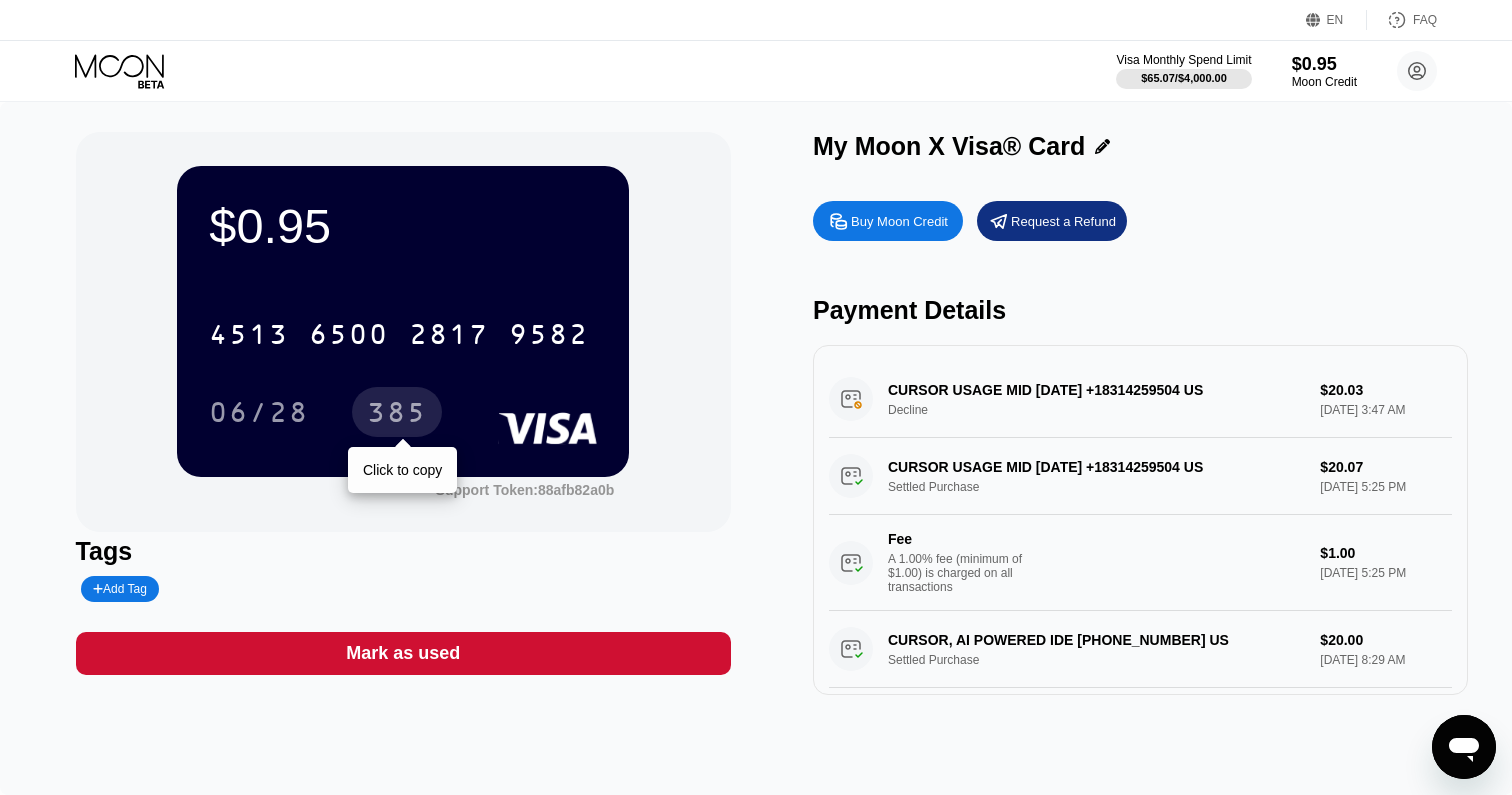 click on "385" at bounding box center [397, 415] 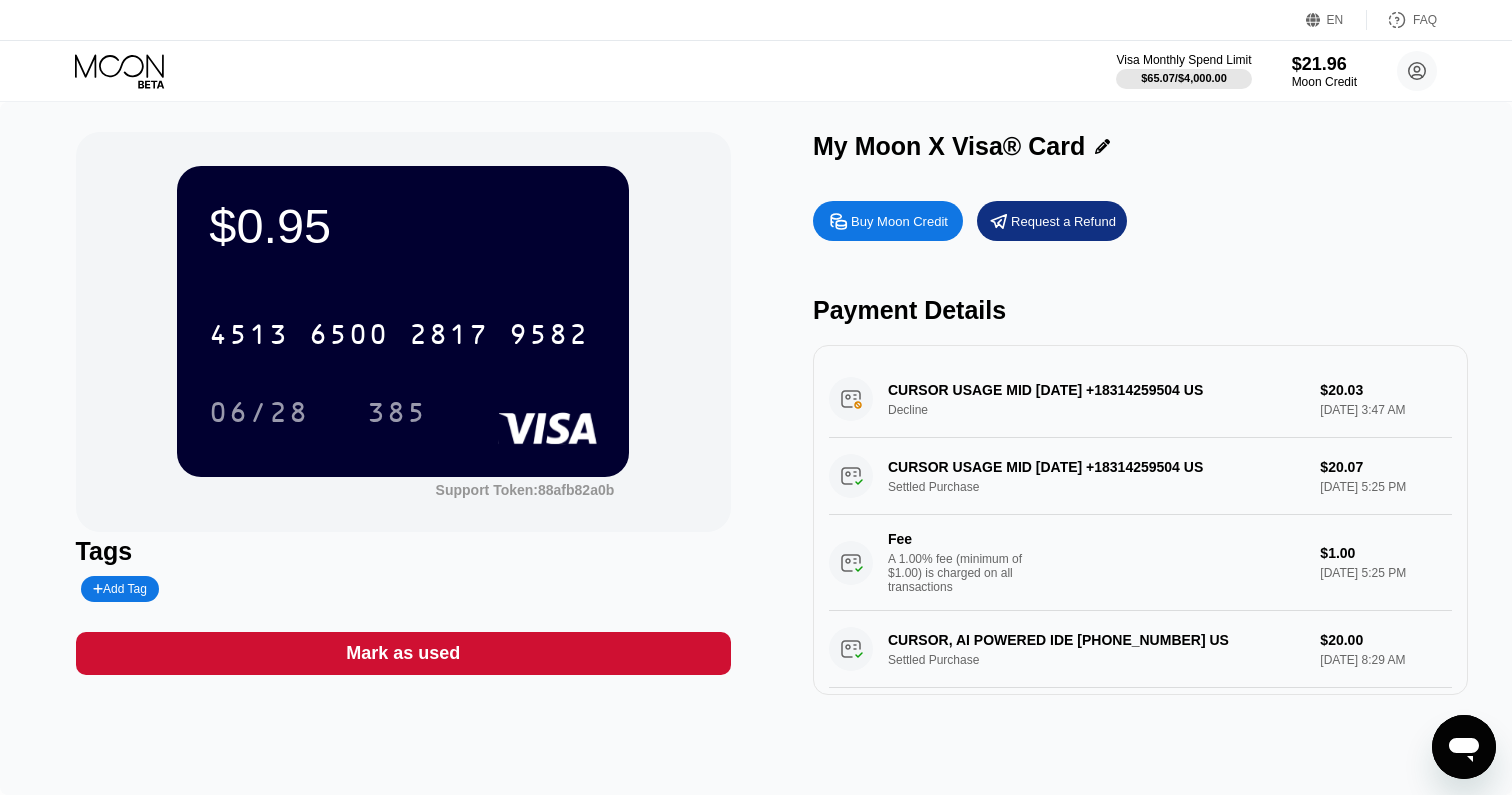 drag, startPoint x: 843, startPoint y: 378, endPoint x: 934, endPoint y: 430, distance: 104.80935 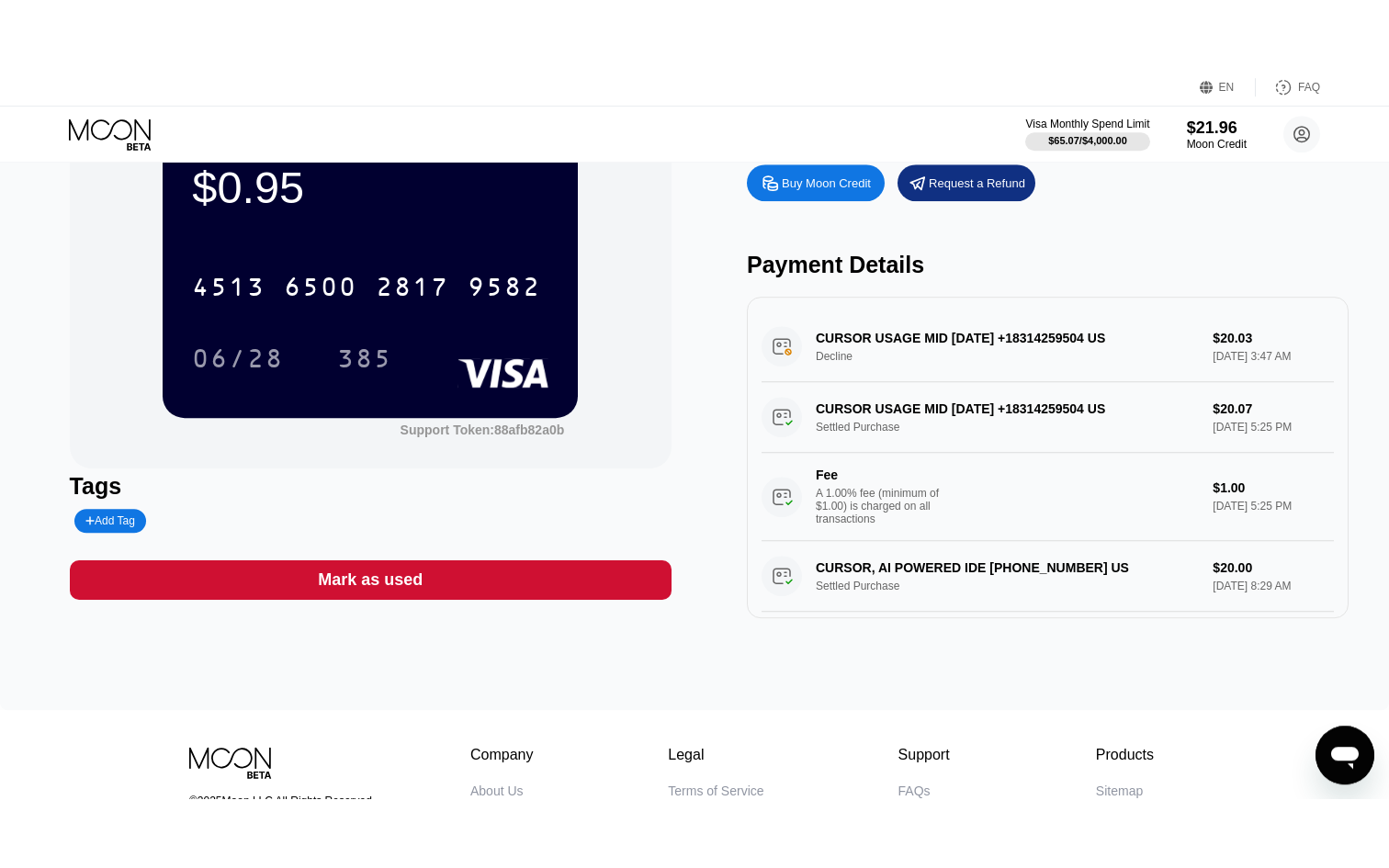 scroll, scrollTop: 0, scrollLeft: 0, axis: both 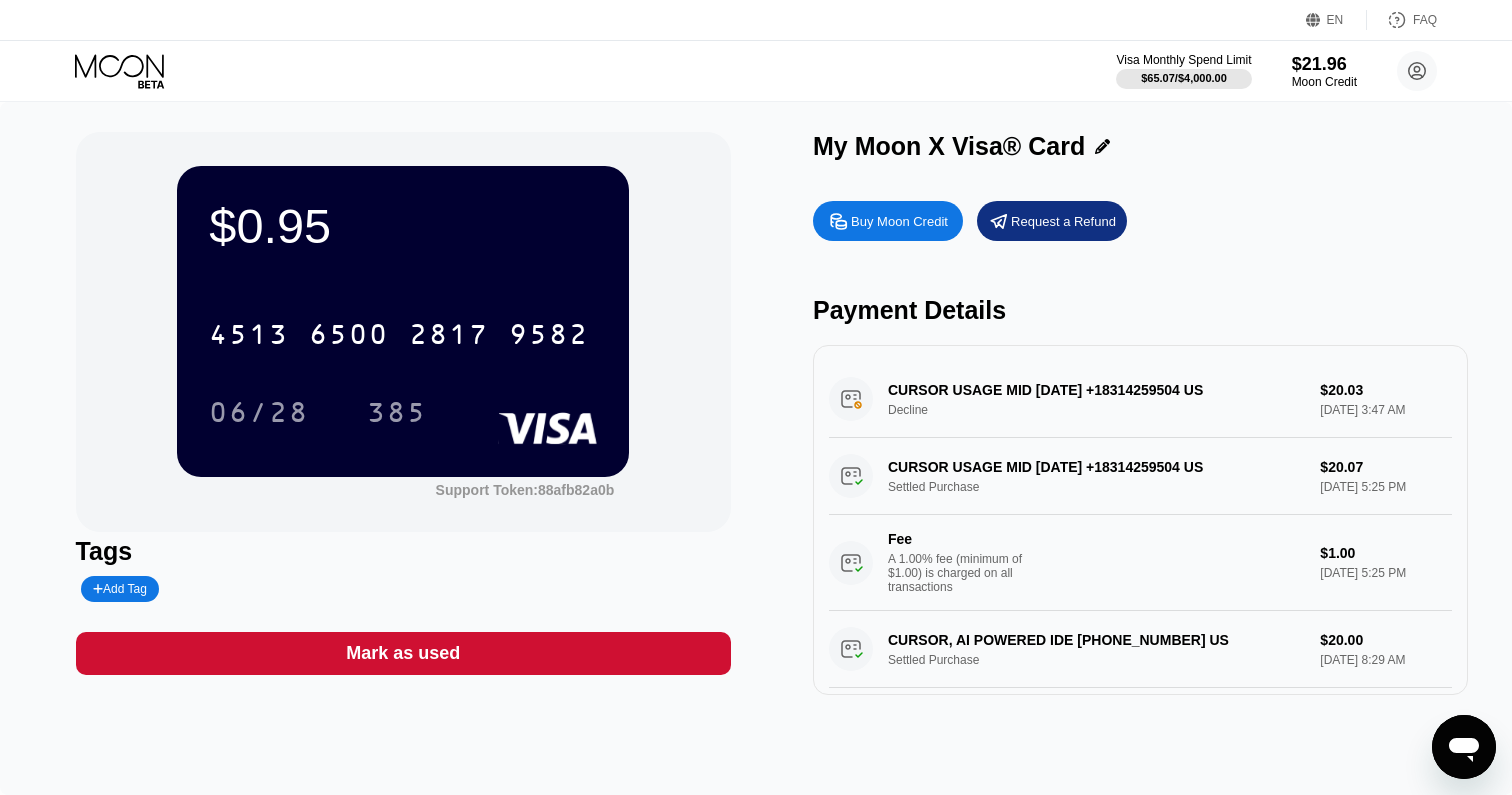 click on "Payment Details" at bounding box center [1140, 310] 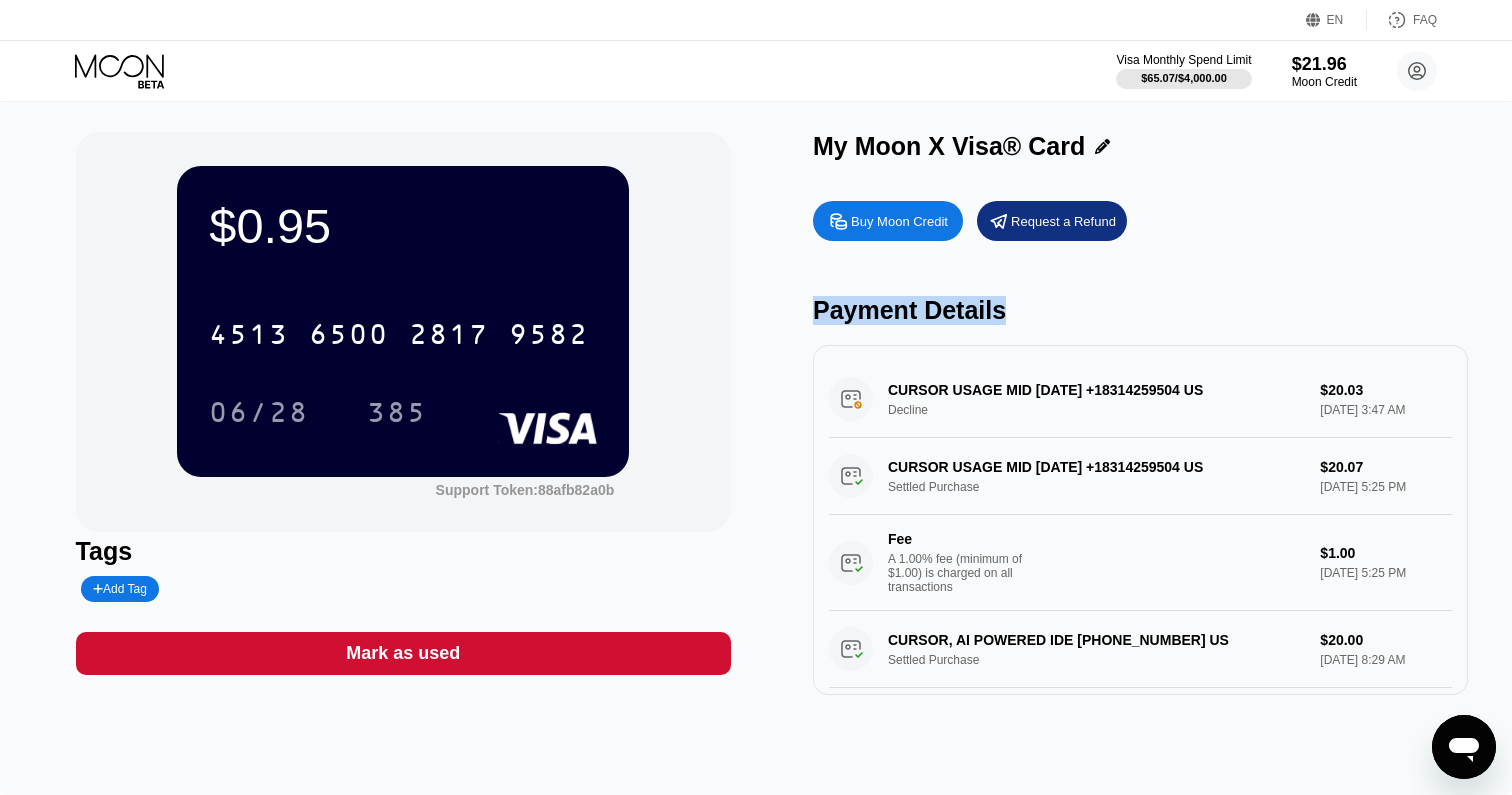 drag, startPoint x: 991, startPoint y: 319, endPoint x: 767, endPoint y: 318, distance: 224.00223 